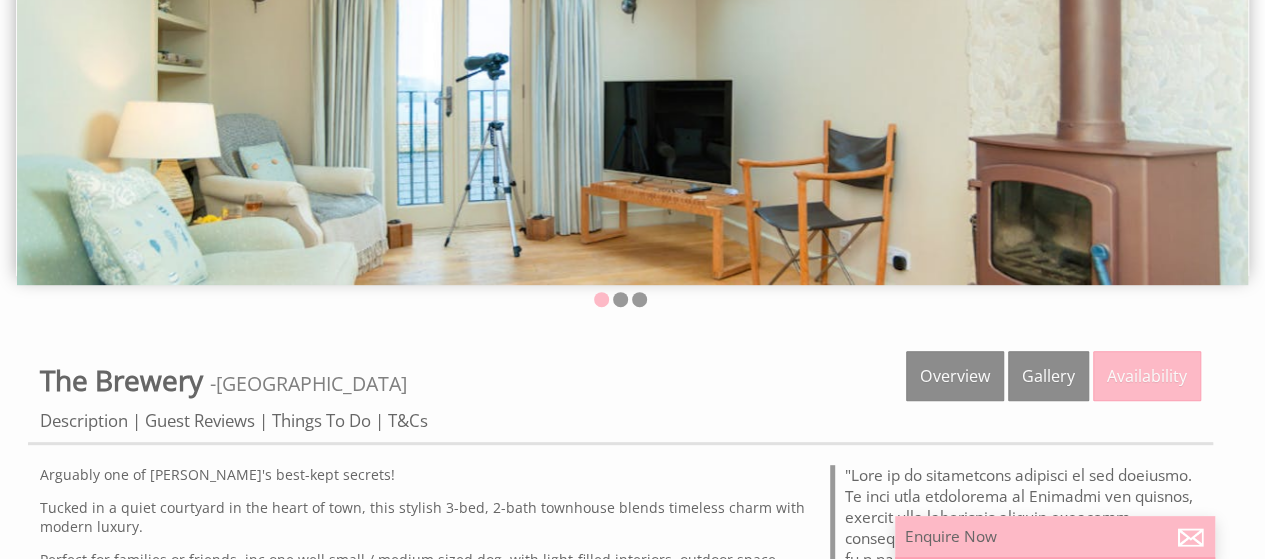 scroll, scrollTop: 400, scrollLeft: 0, axis: vertical 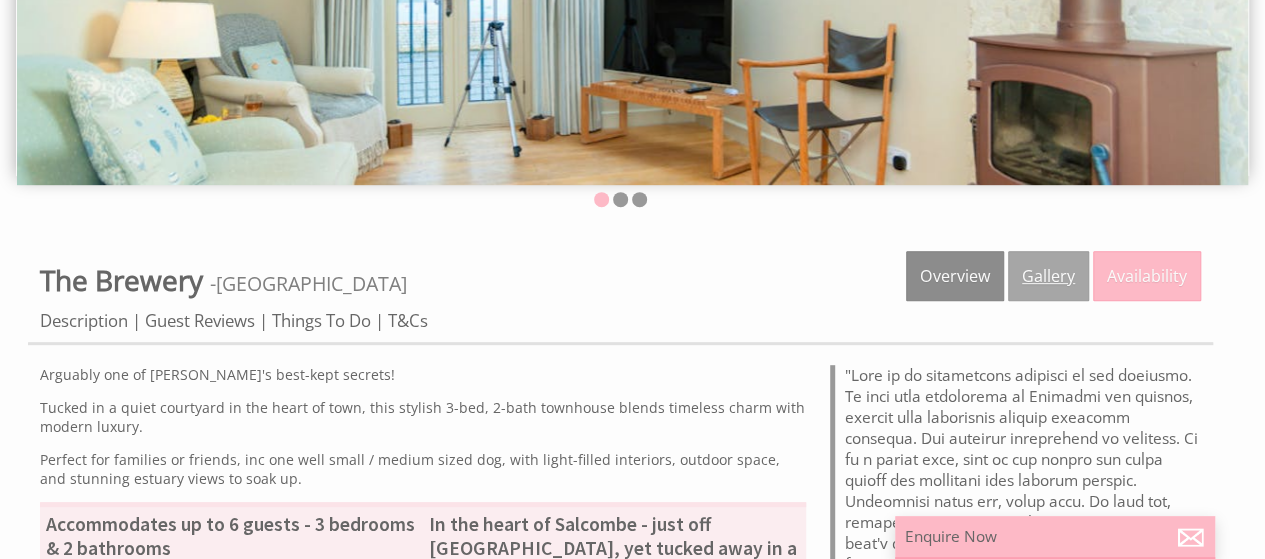 click on "Gallery" at bounding box center (1048, 276) 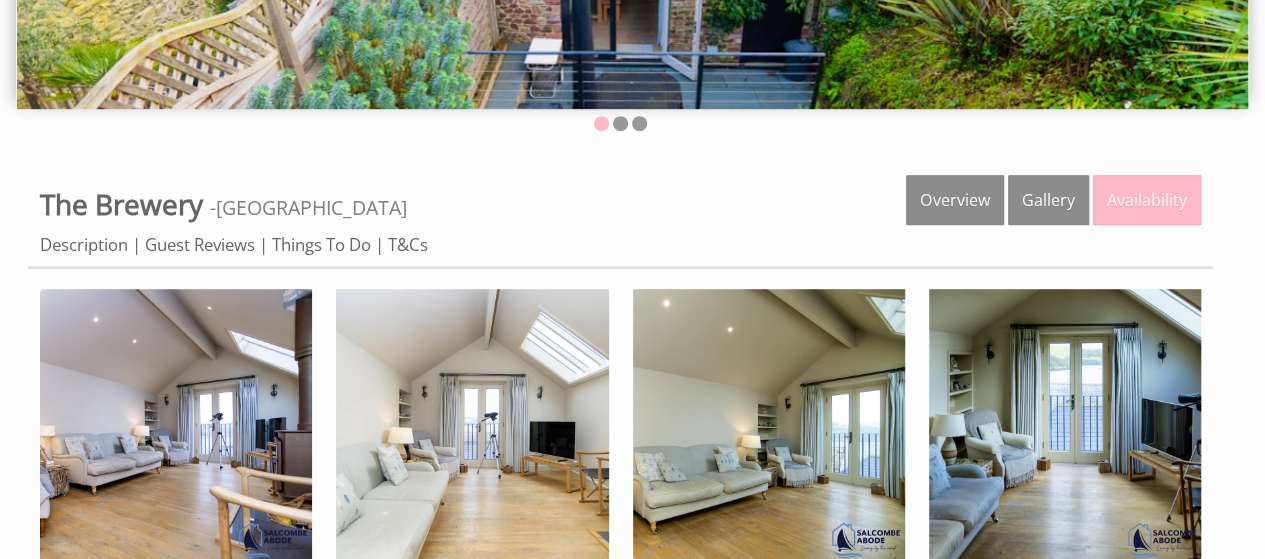 scroll, scrollTop: 600, scrollLeft: 0, axis: vertical 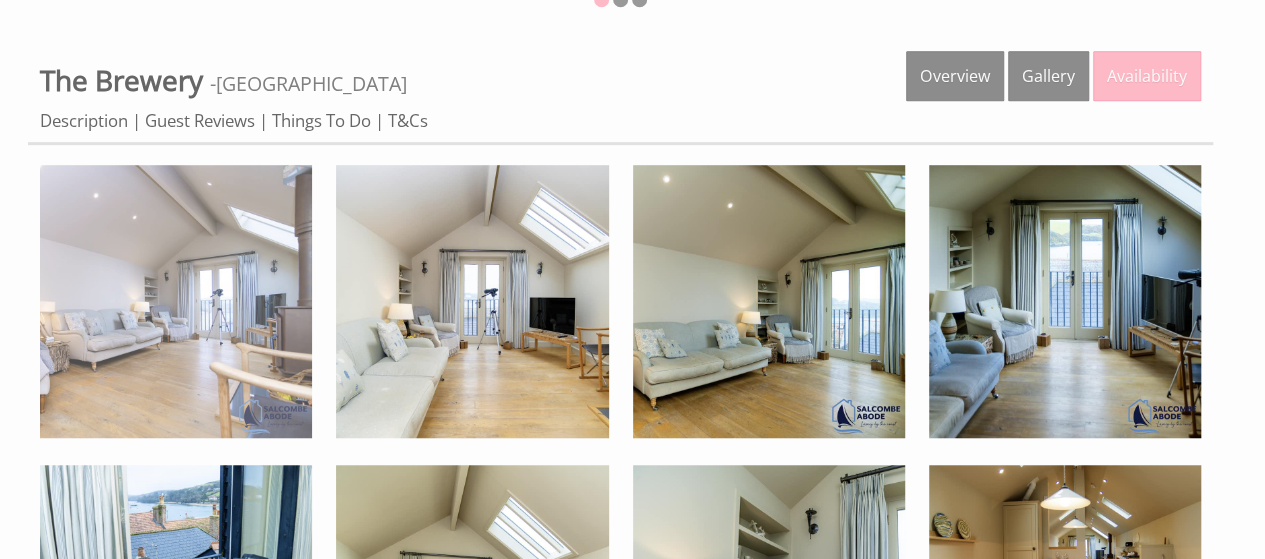 click at bounding box center [176, 301] 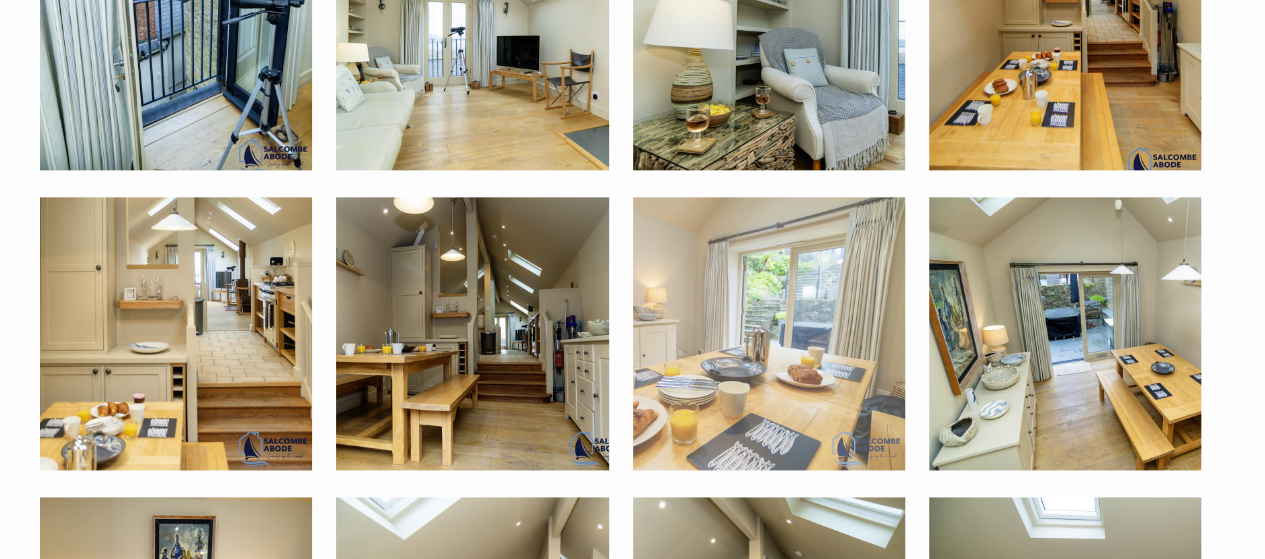 scroll, scrollTop: 1200, scrollLeft: 0, axis: vertical 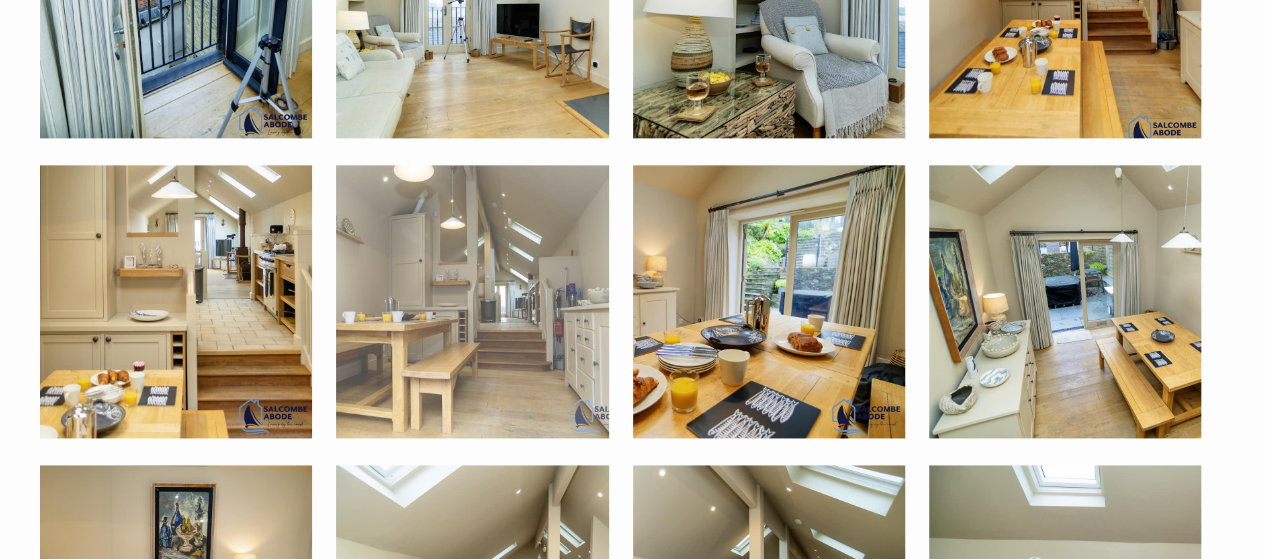 click at bounding box center [472, 301] 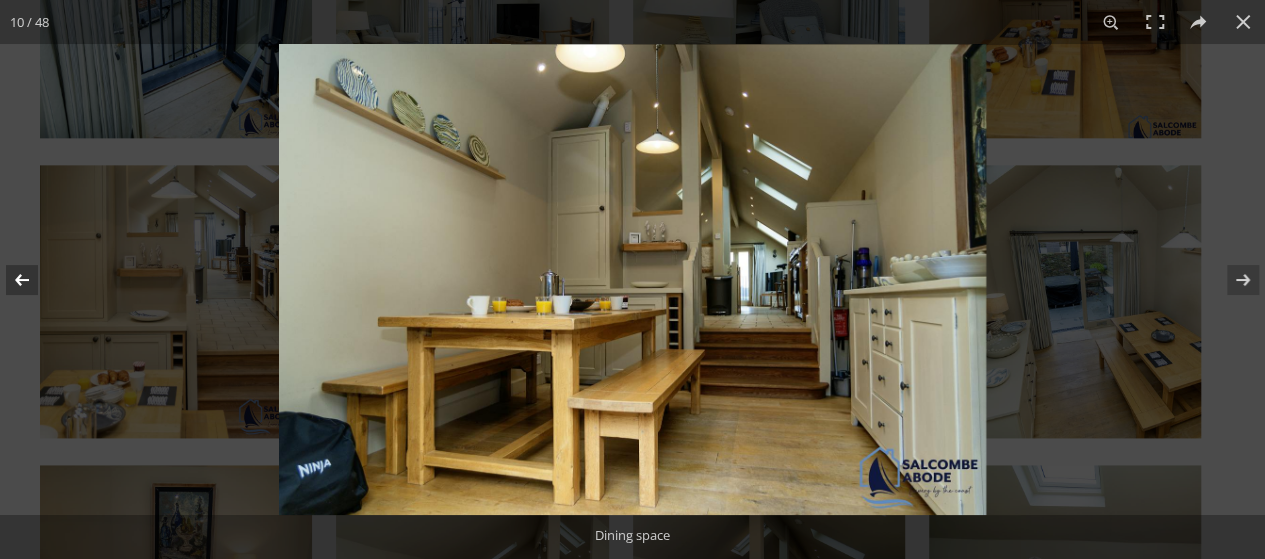 click at bounding box center (35, 280) 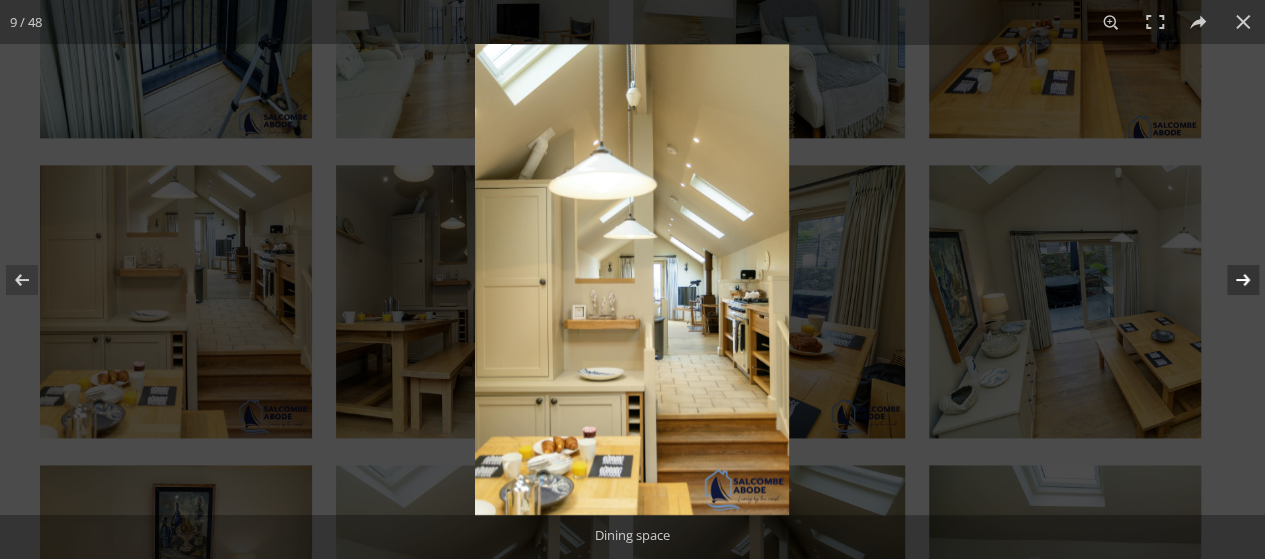 click at bounding box center (1230, 280) 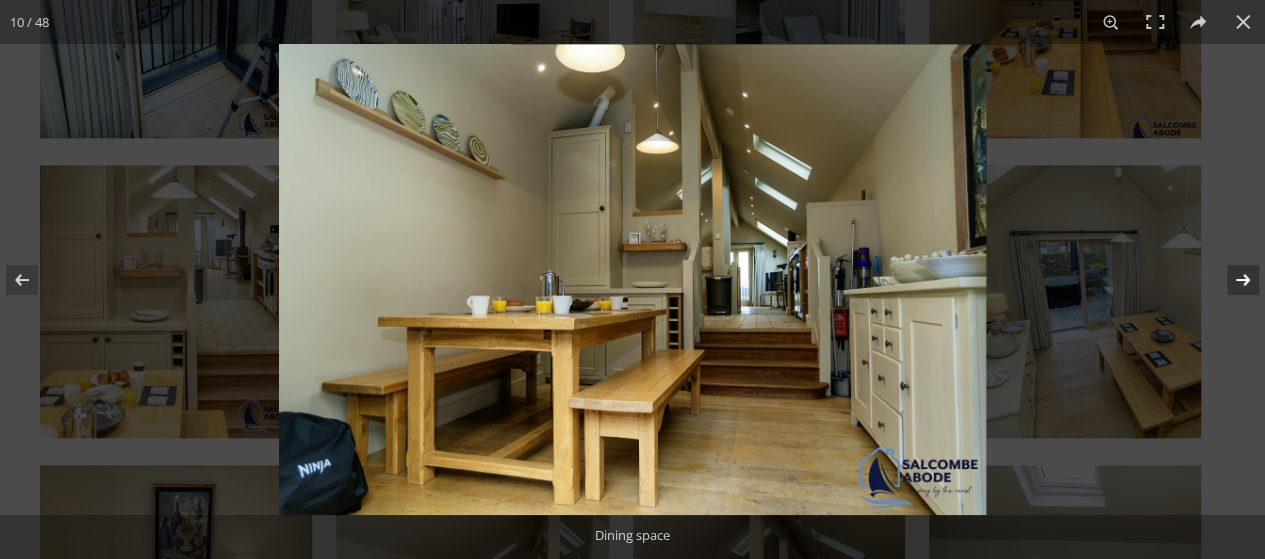 click at bounding box center (1230, 280) 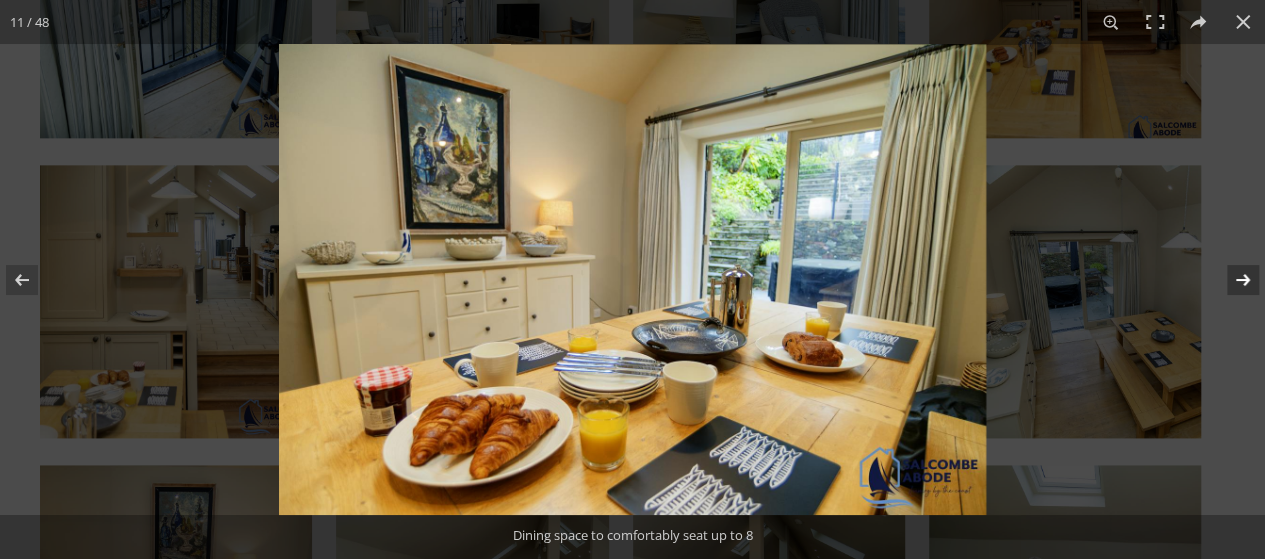 click at bounding box center [1230, 280] 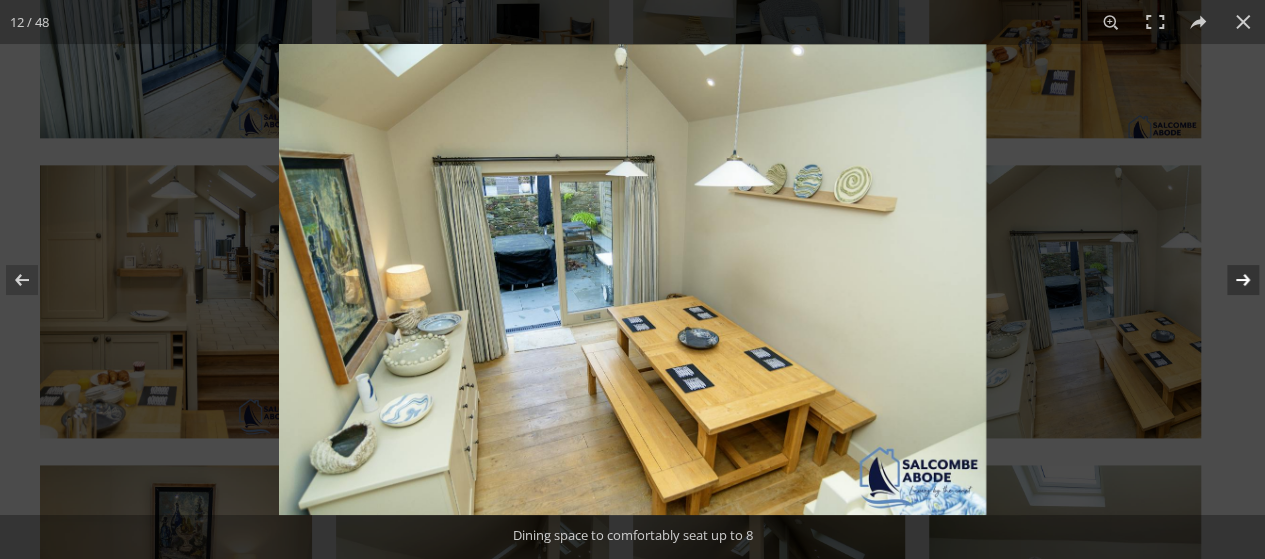 click at bounding box center (1230, 280) 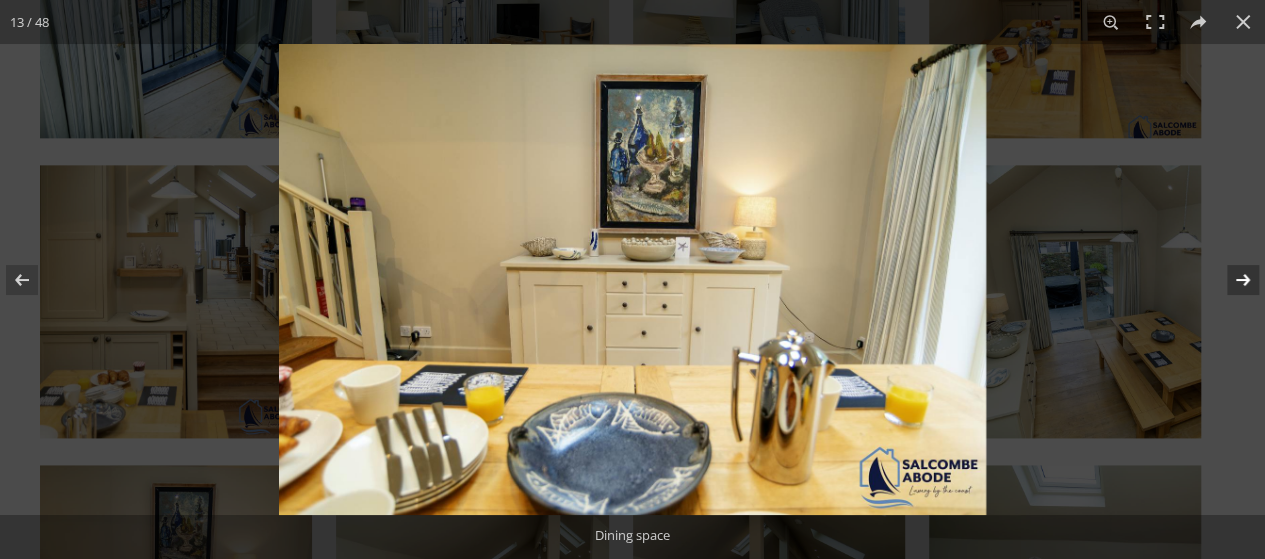 click at bounding box center (1230, 280) 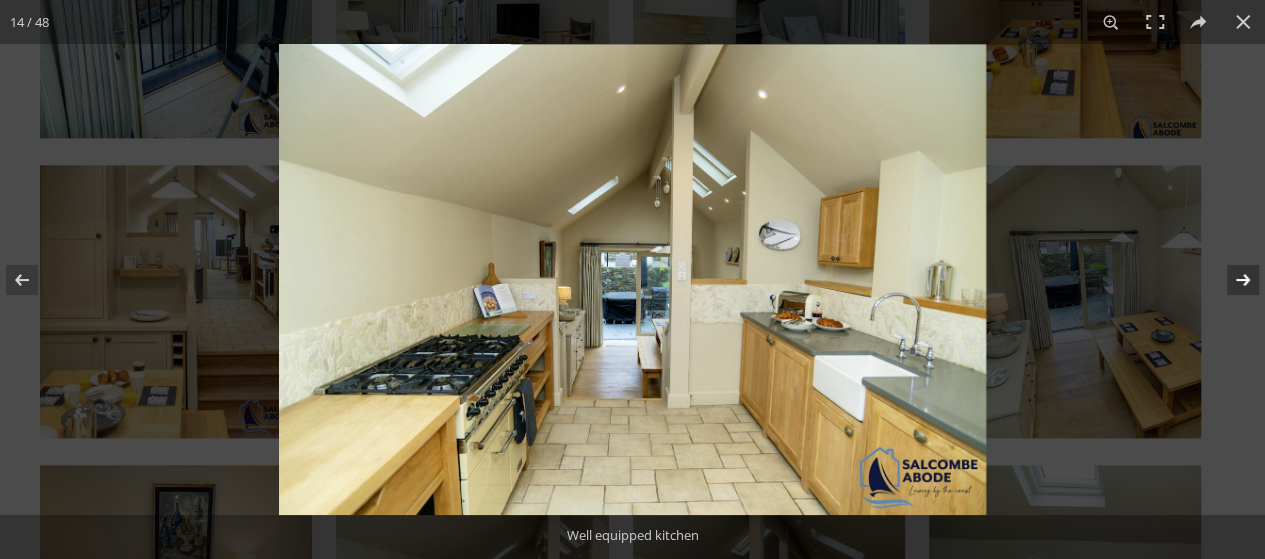 click at bounding box center (1230, 280) 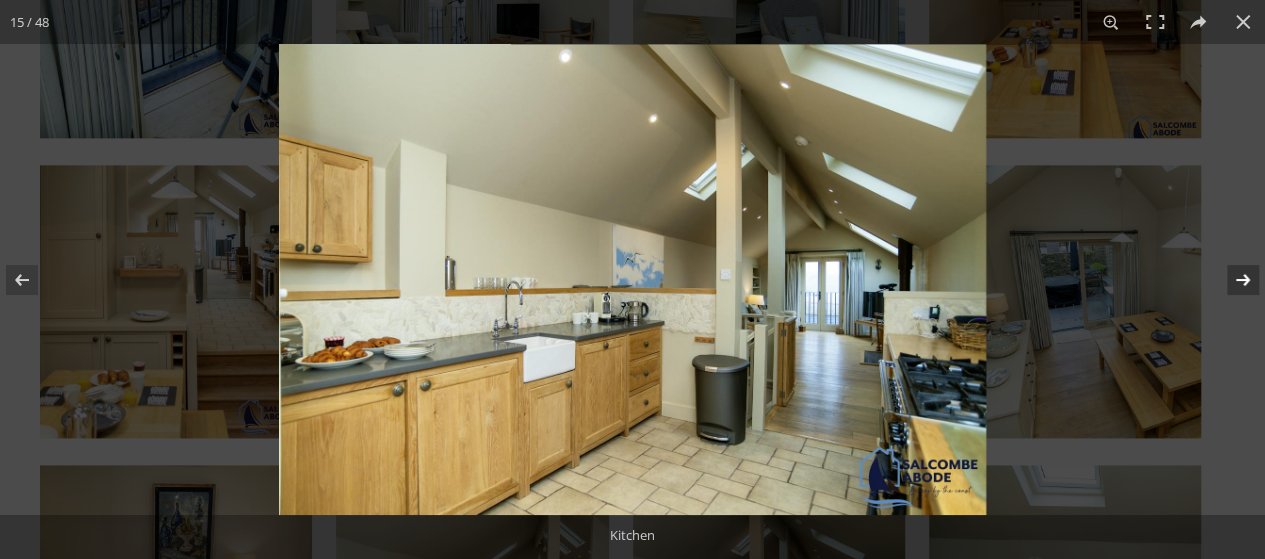 click at bounding box center (1230, 280) 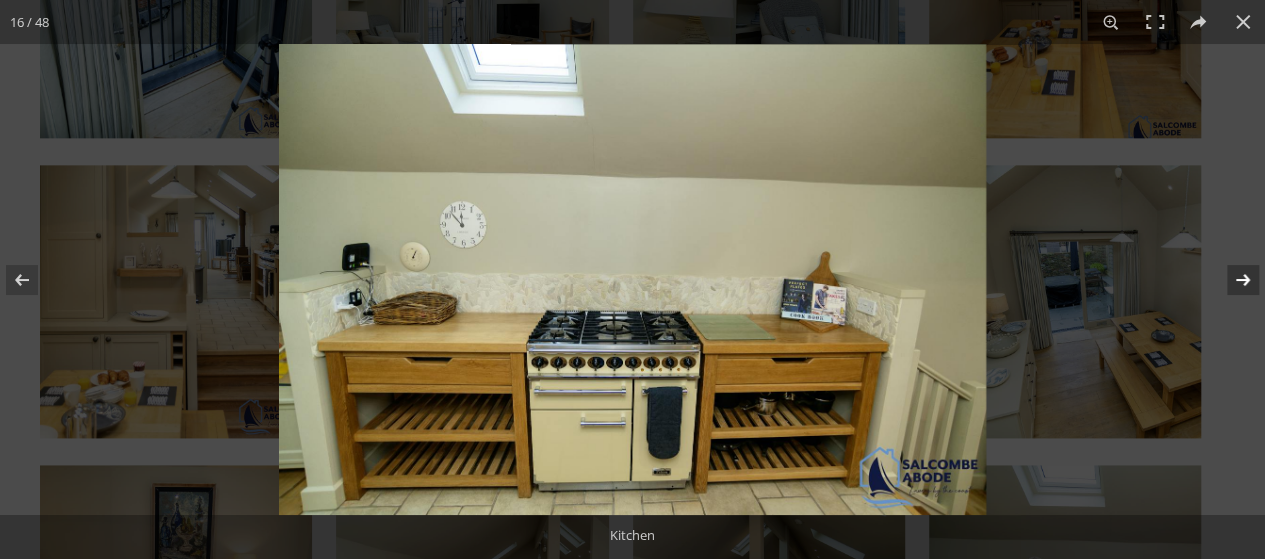 click at bounding box center (1230, 280) 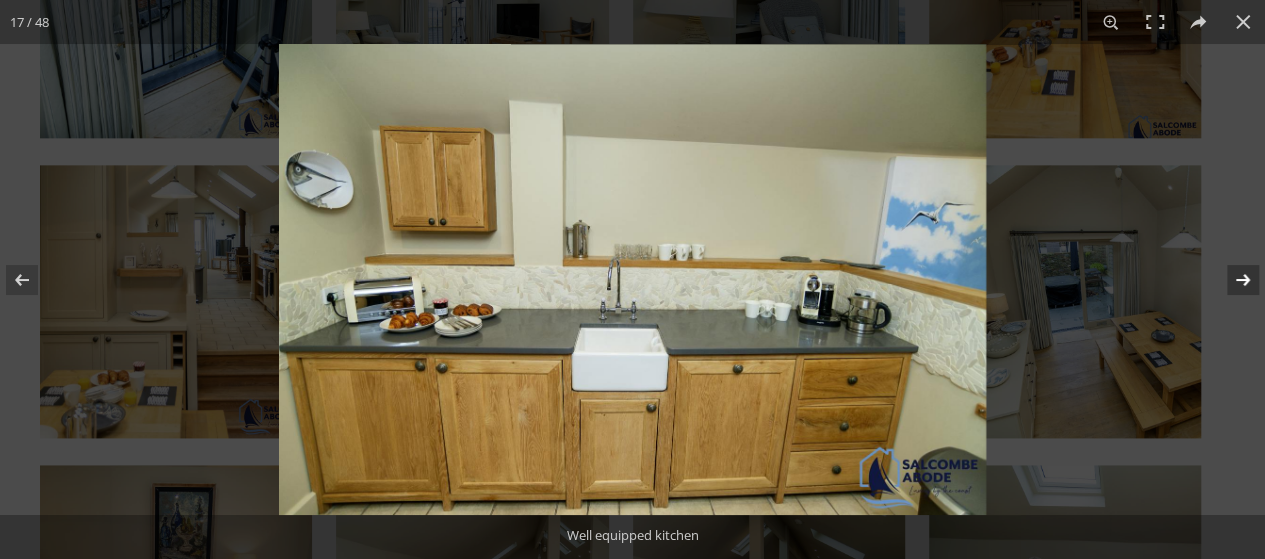 click at bounding box center (1230, 280) 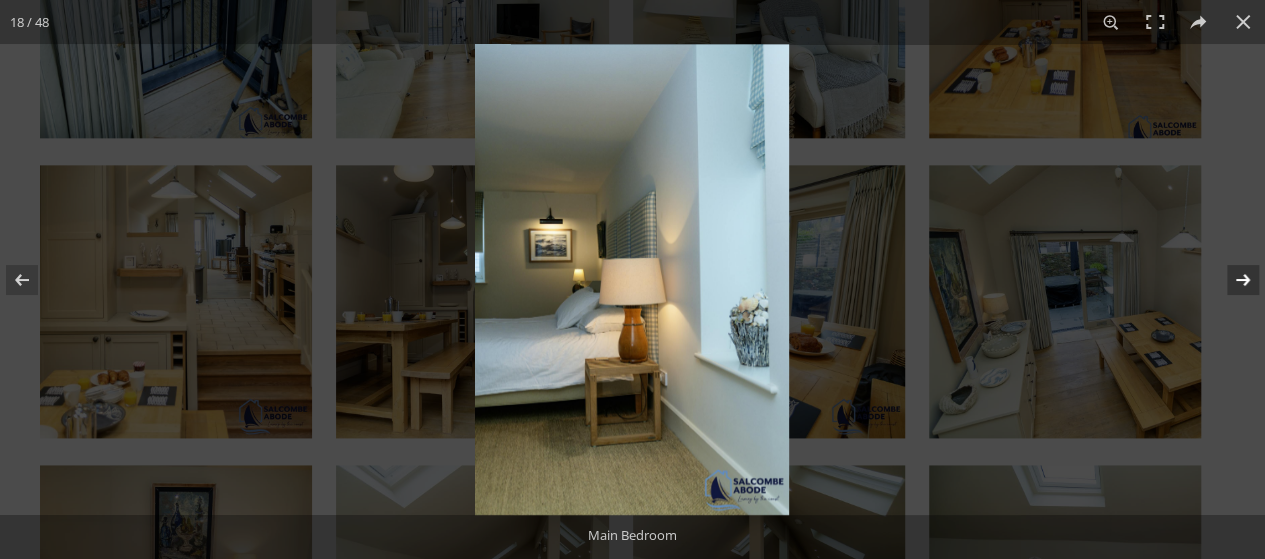 click at bounding box center [1230, 280] 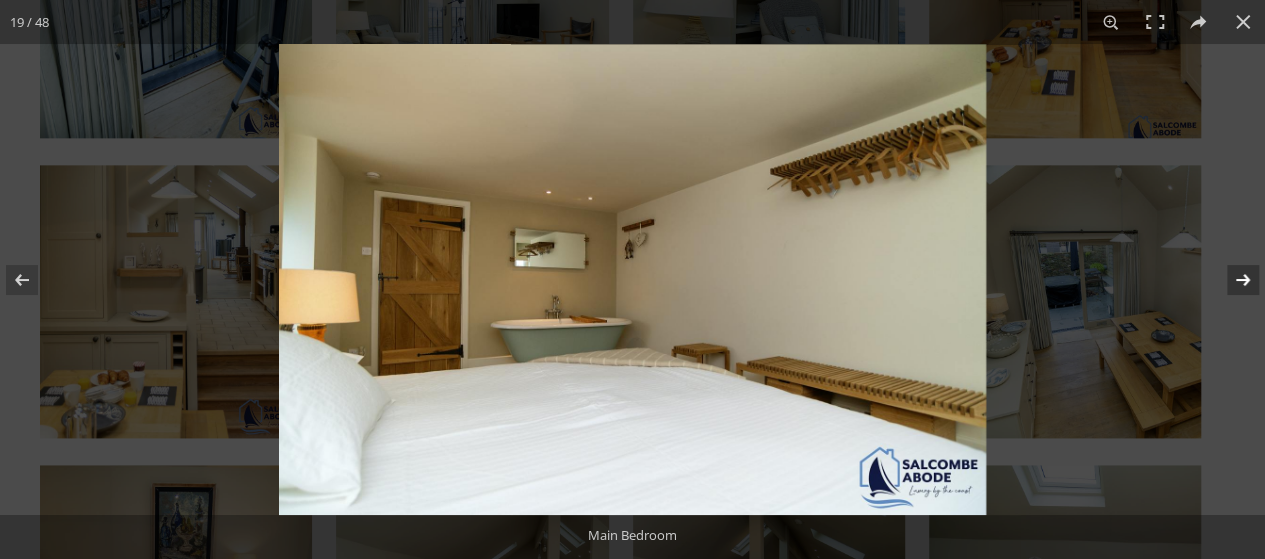 click at bounding box center (1230, 280) 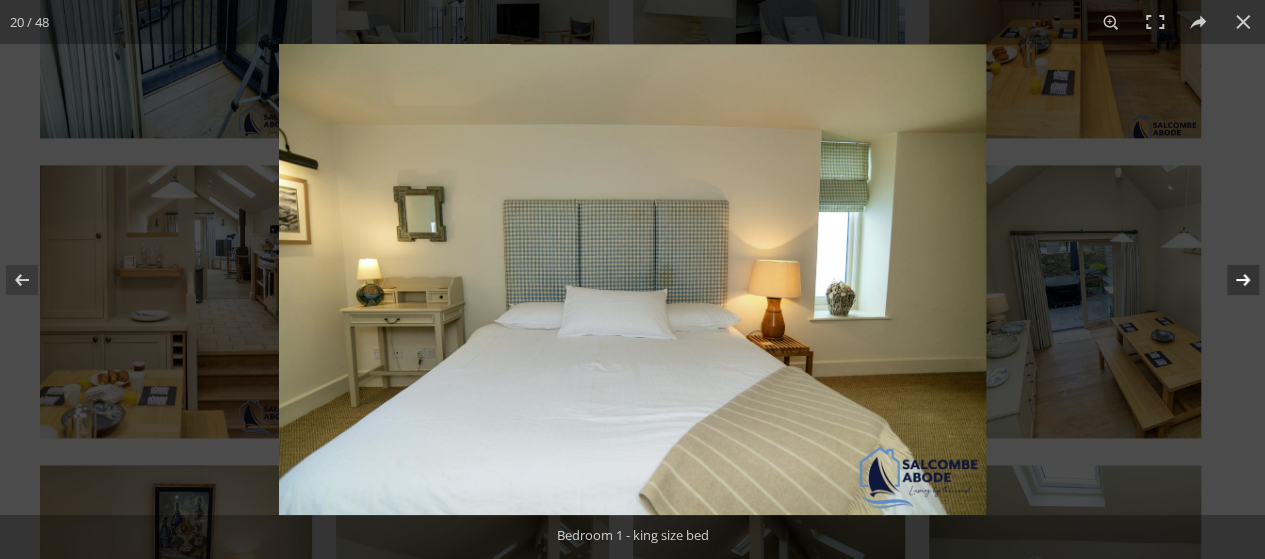click at bounding box center (1230, 280) 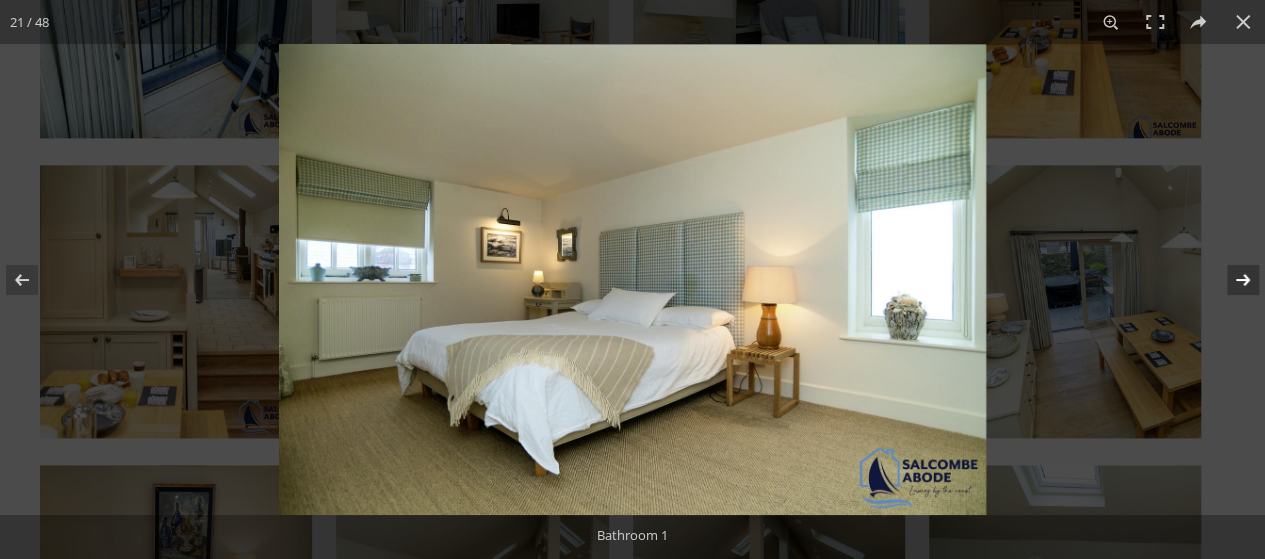 click at bounding box center [1230, 280] 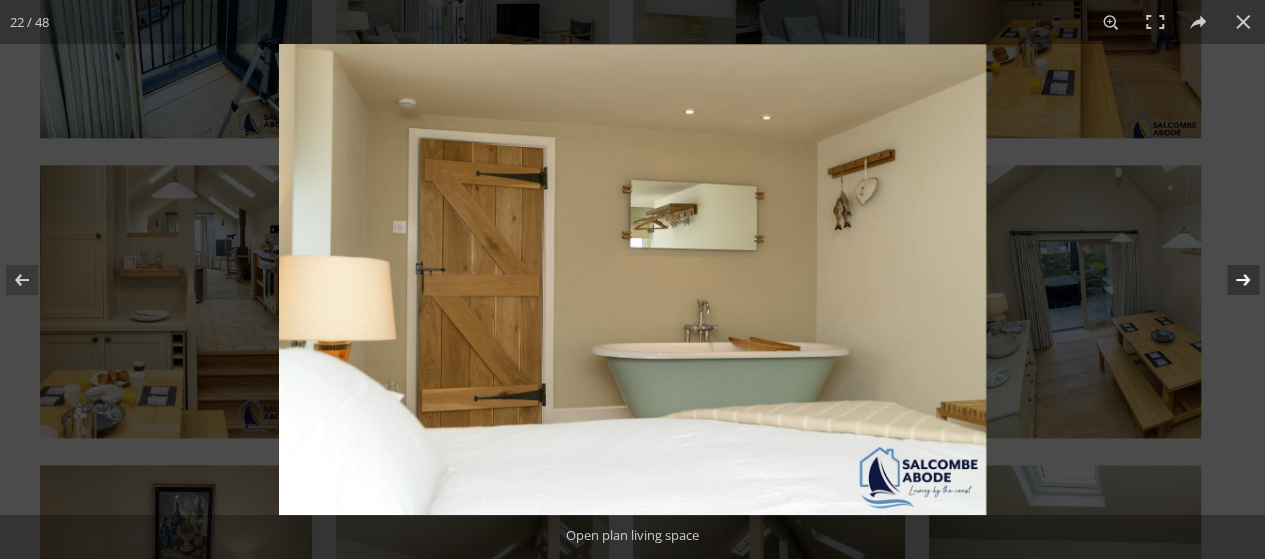 click at bounding box center (1230, 280) 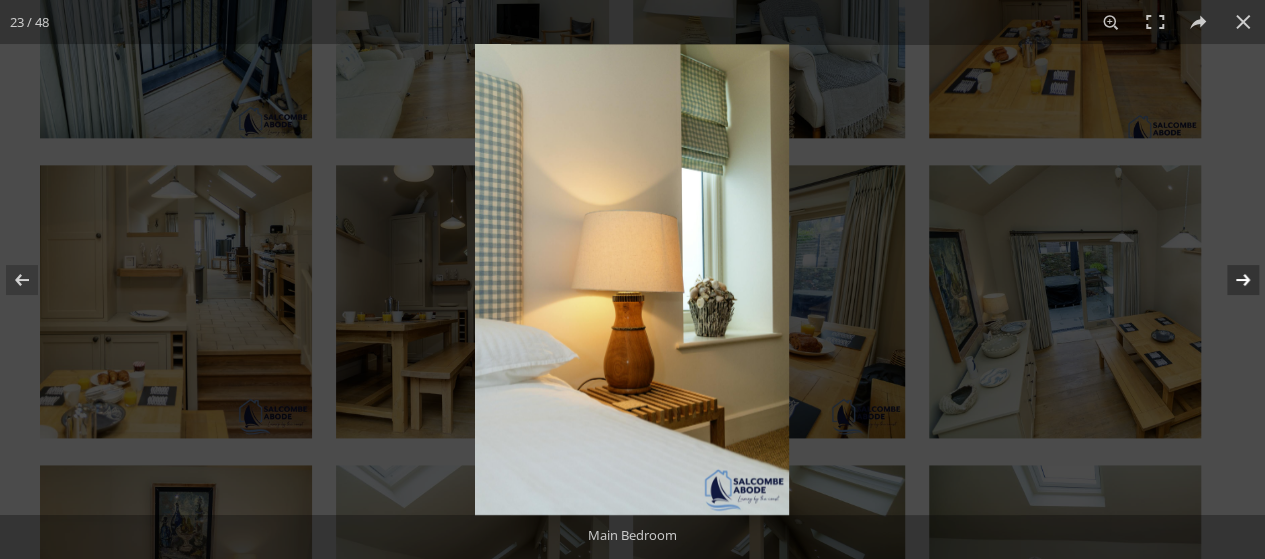 click at bounding box center [1230, 280] 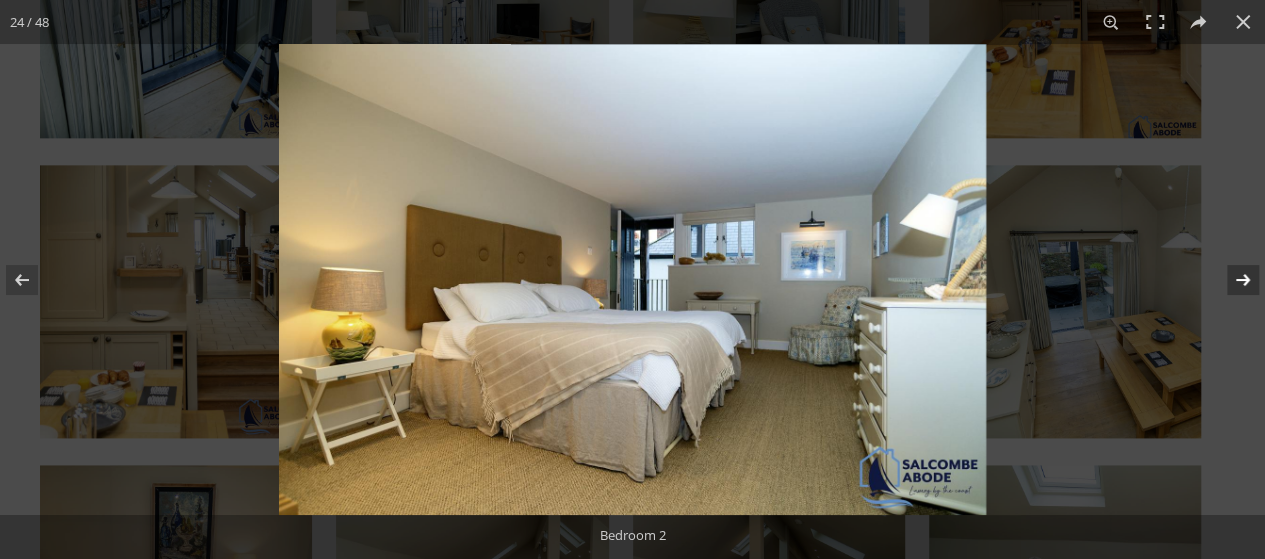 click at bounding box center [1230, 280] 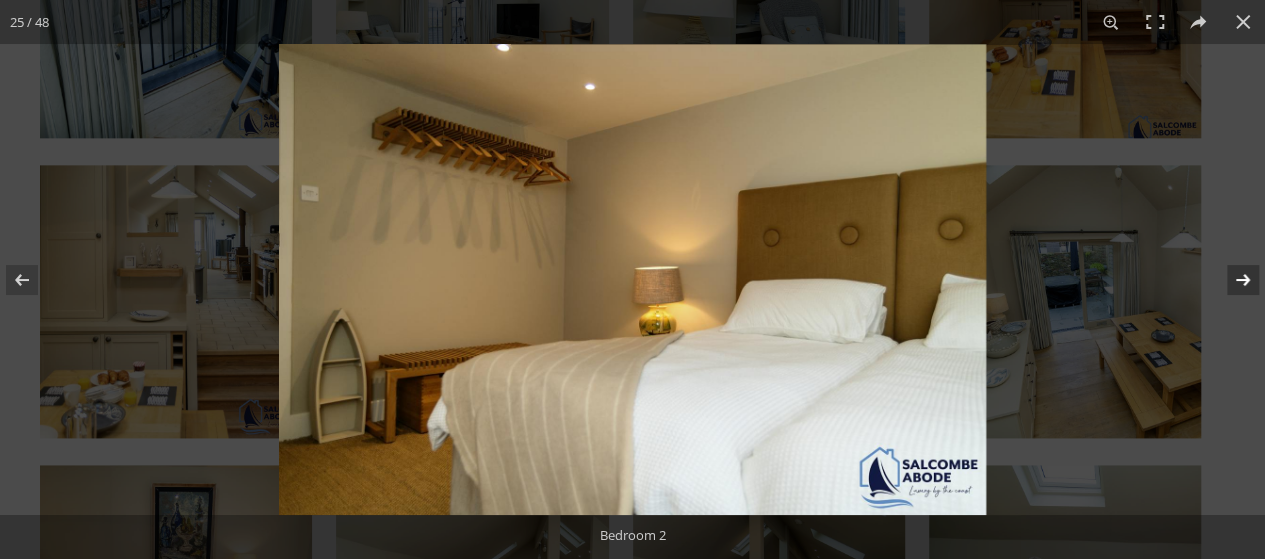 click at bounding box center (1230, 280) 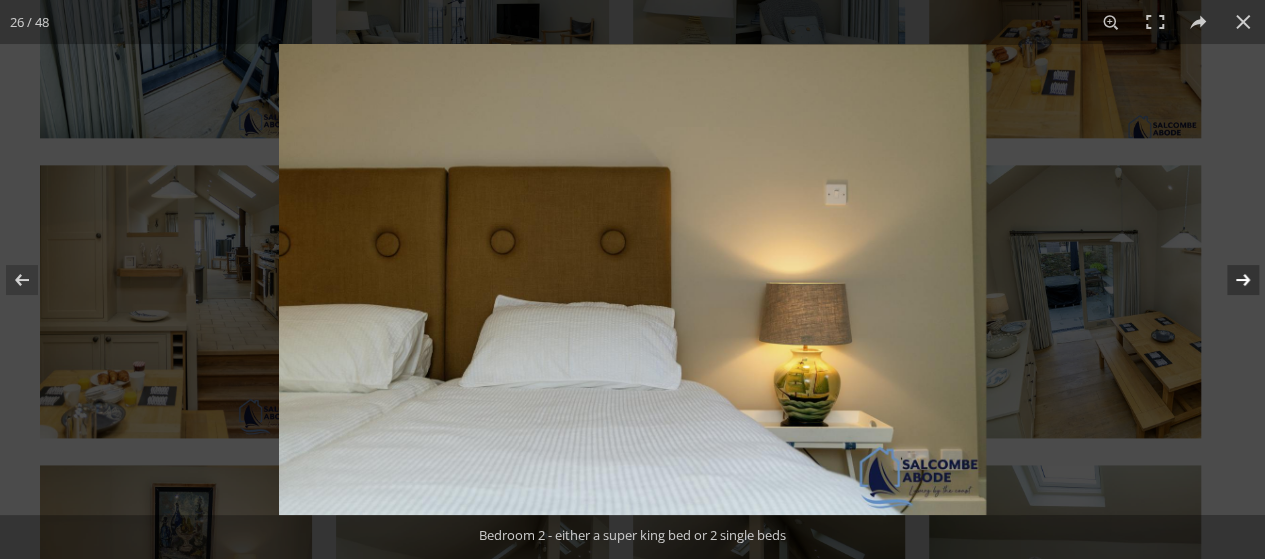 click at bounding box center (1230, 280) 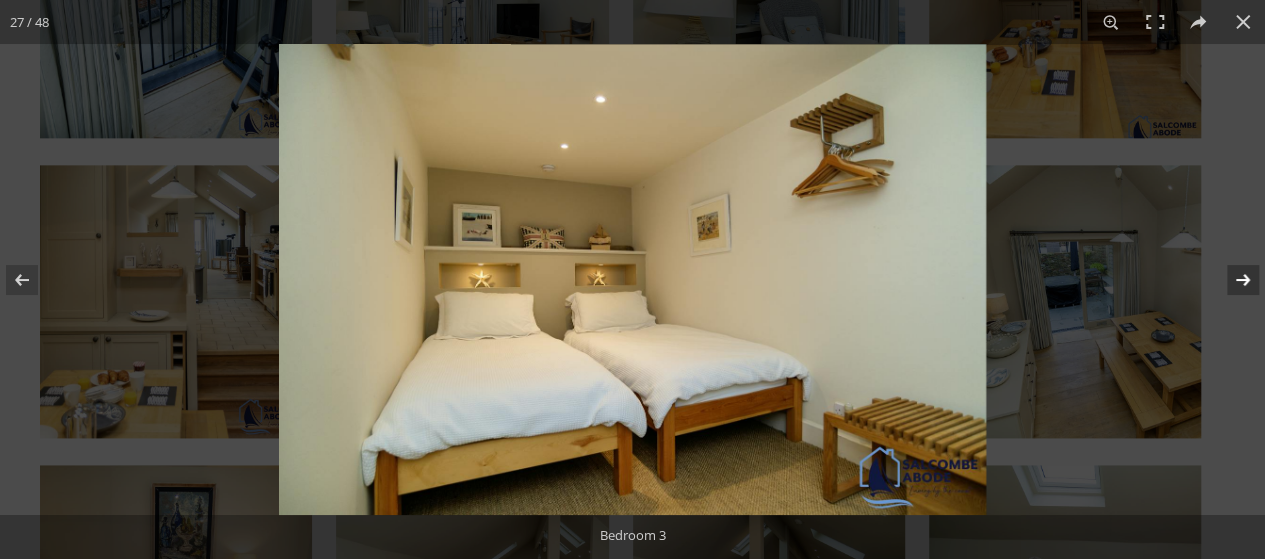 click at bounding box center (1230, 280) 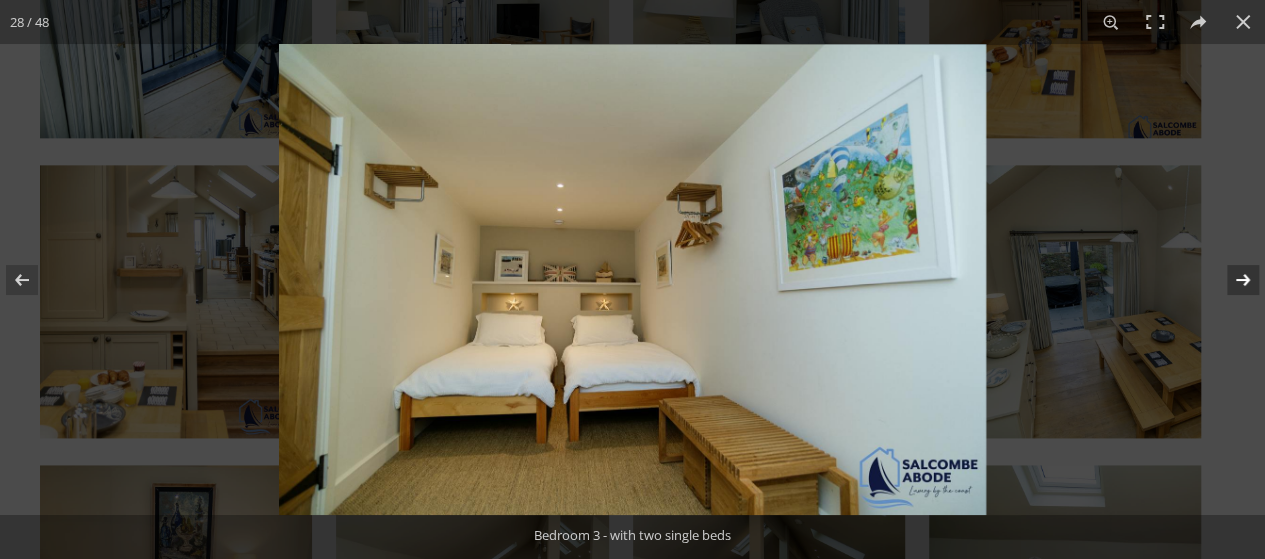 click at bounding box center (1230, 280) 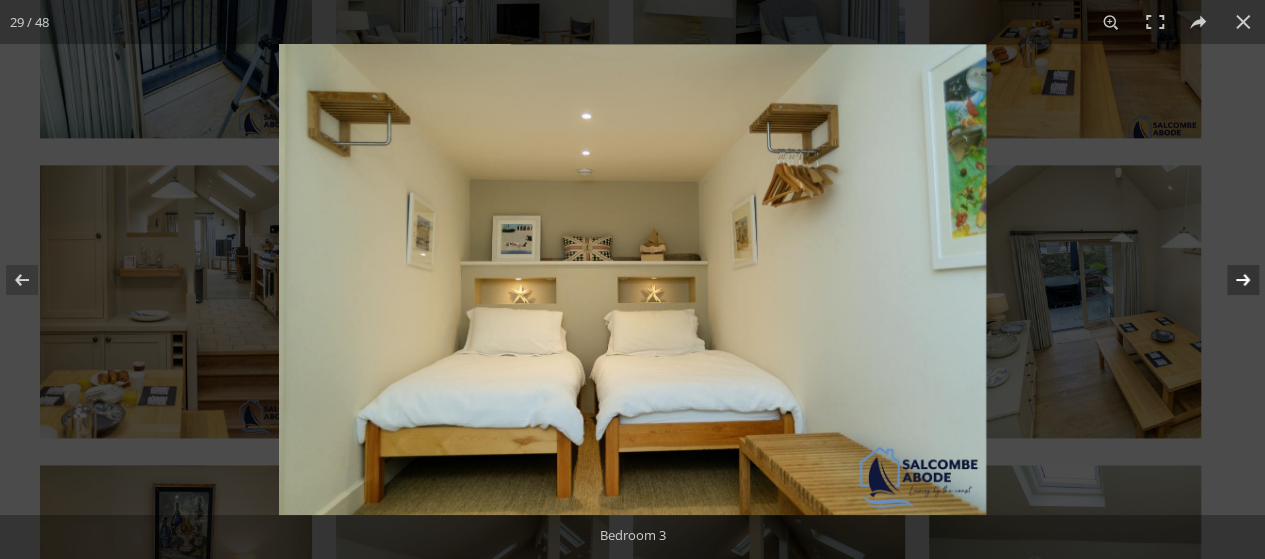click at bounding box center (1230, 280) 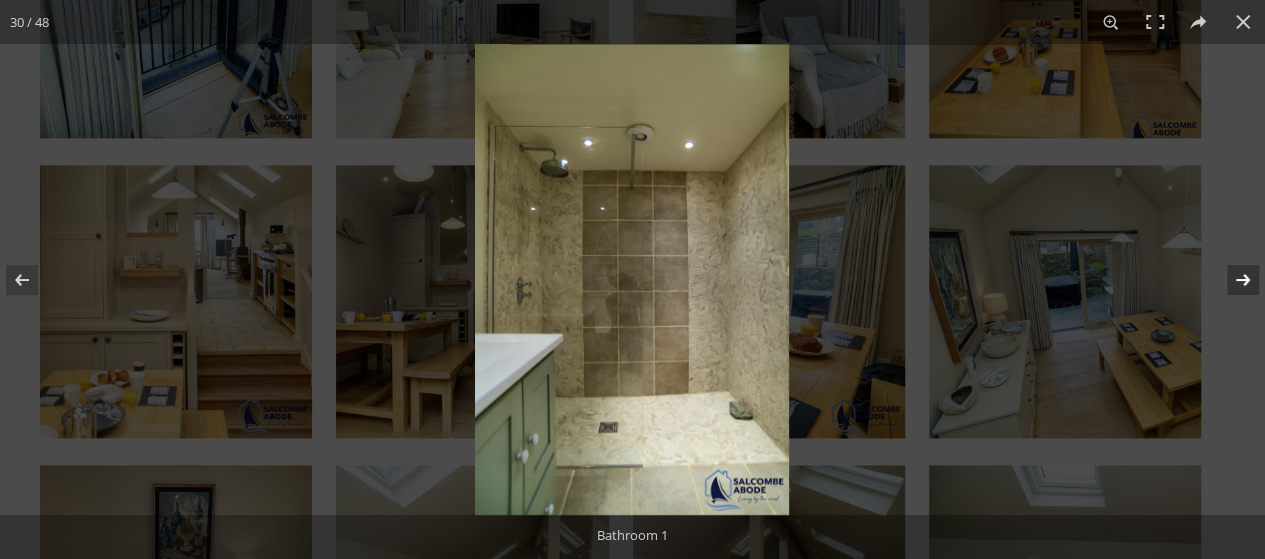 click at bounding box center (1230, 280) 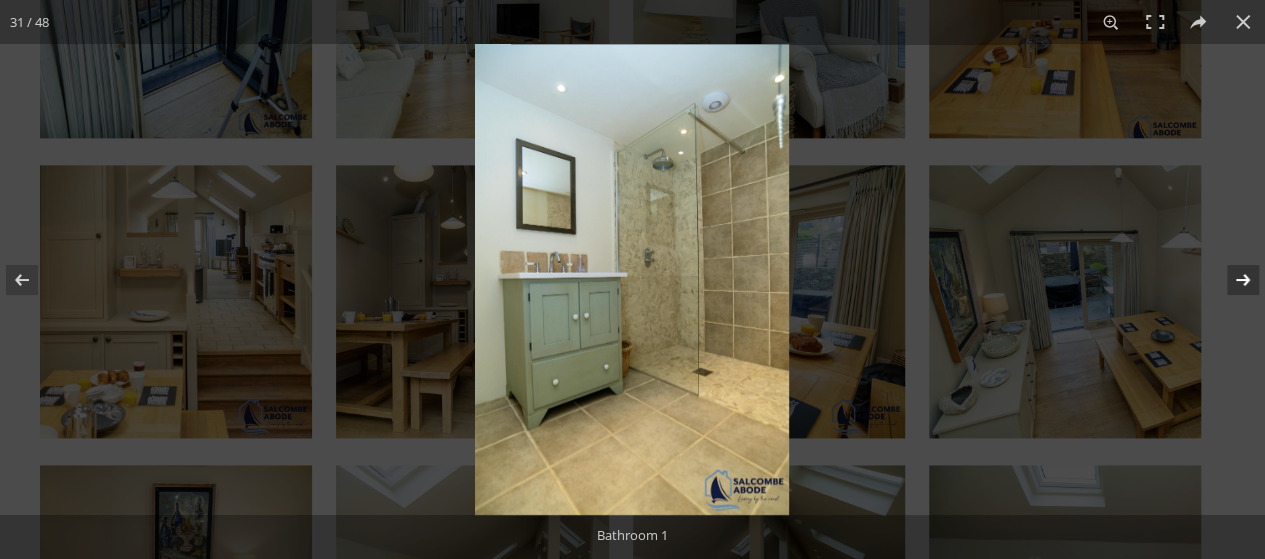 click at bounding box center (1230, 280) 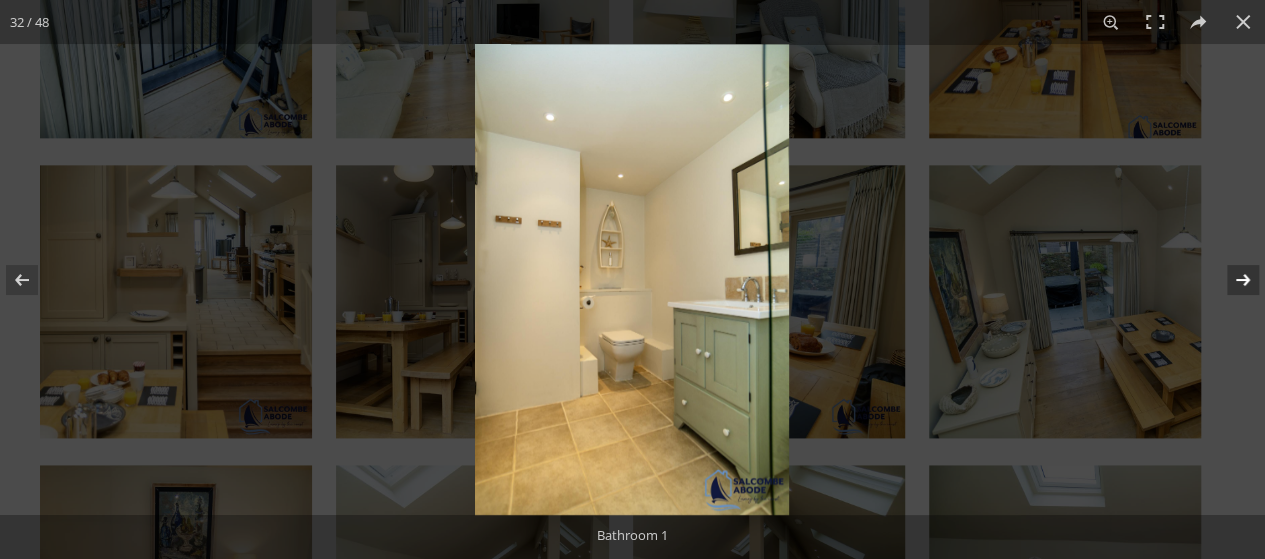 click at bounding box center [1230, 280] 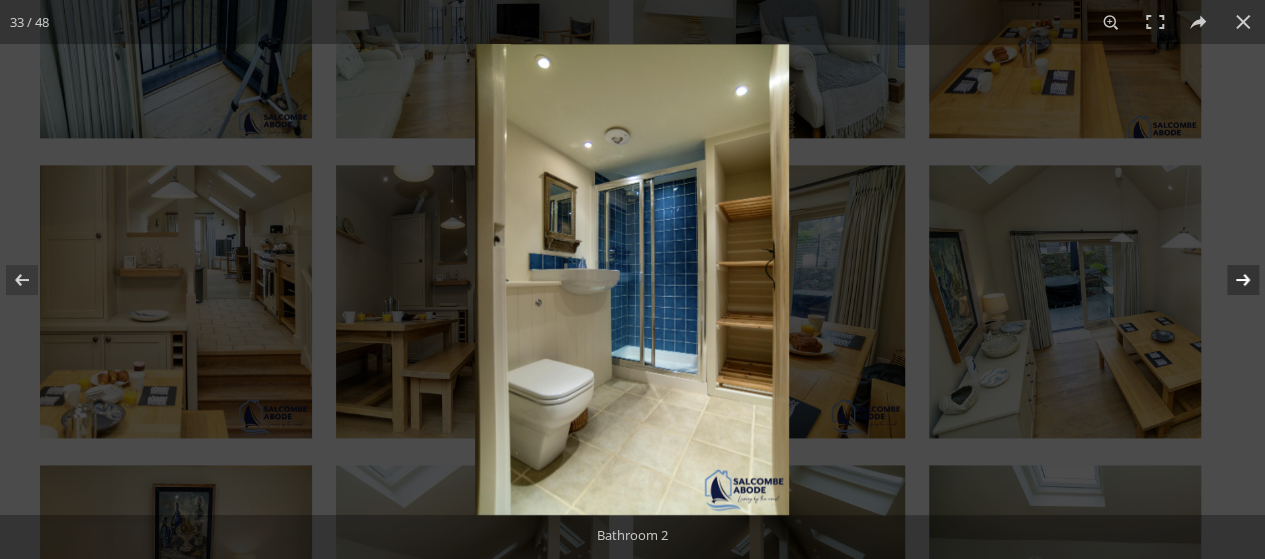 click at bounding box center (1230, 280) 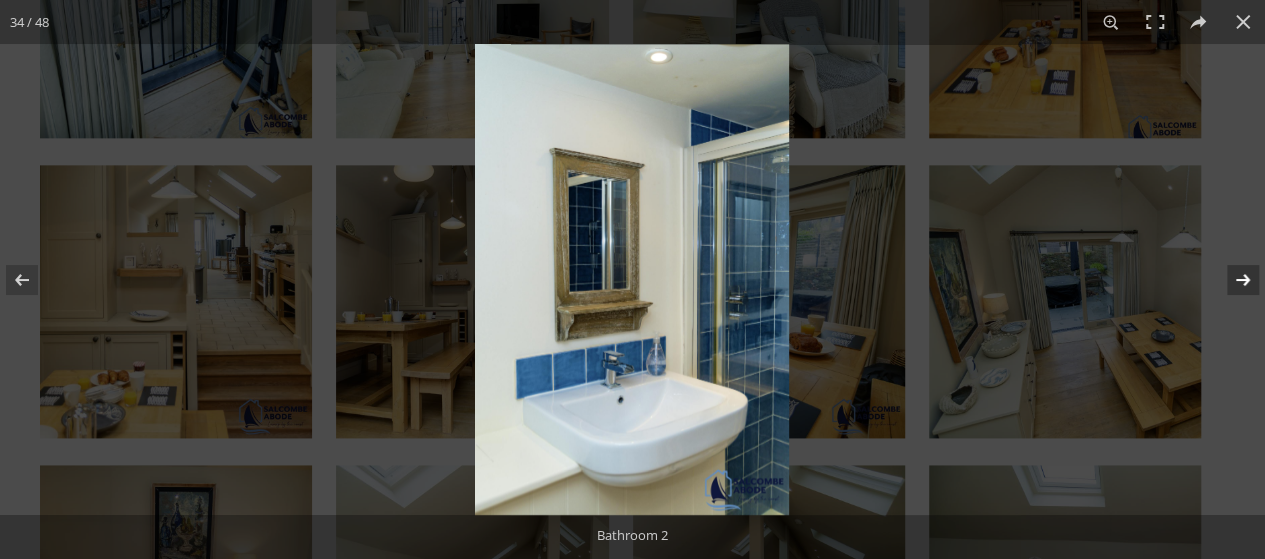 click at bounding box center [1230, 280] 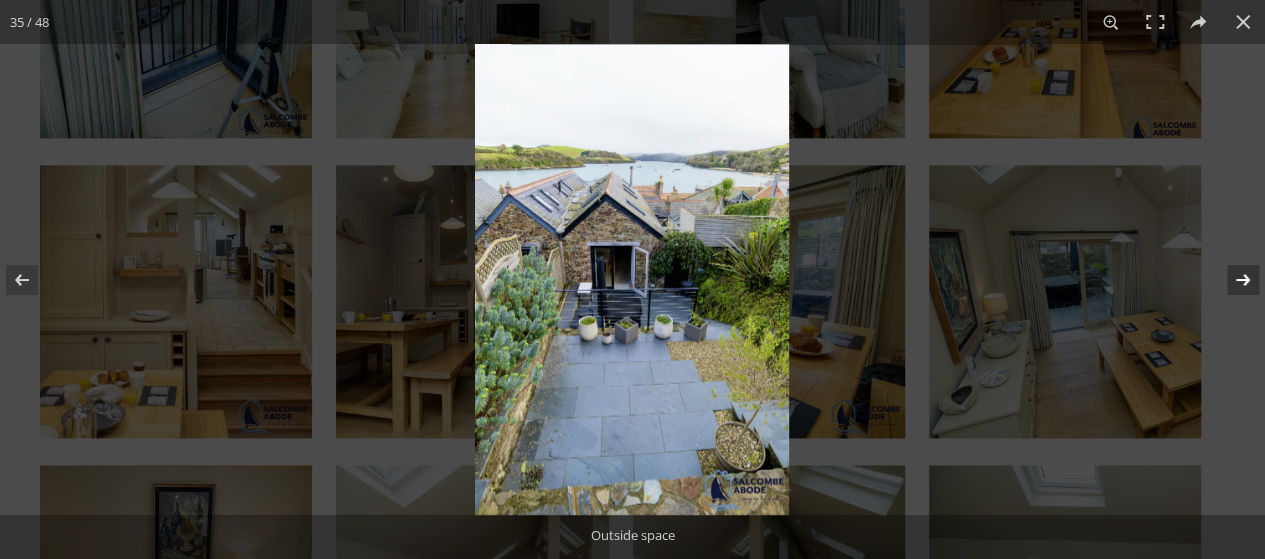 click at bounding box center (1230, 280) 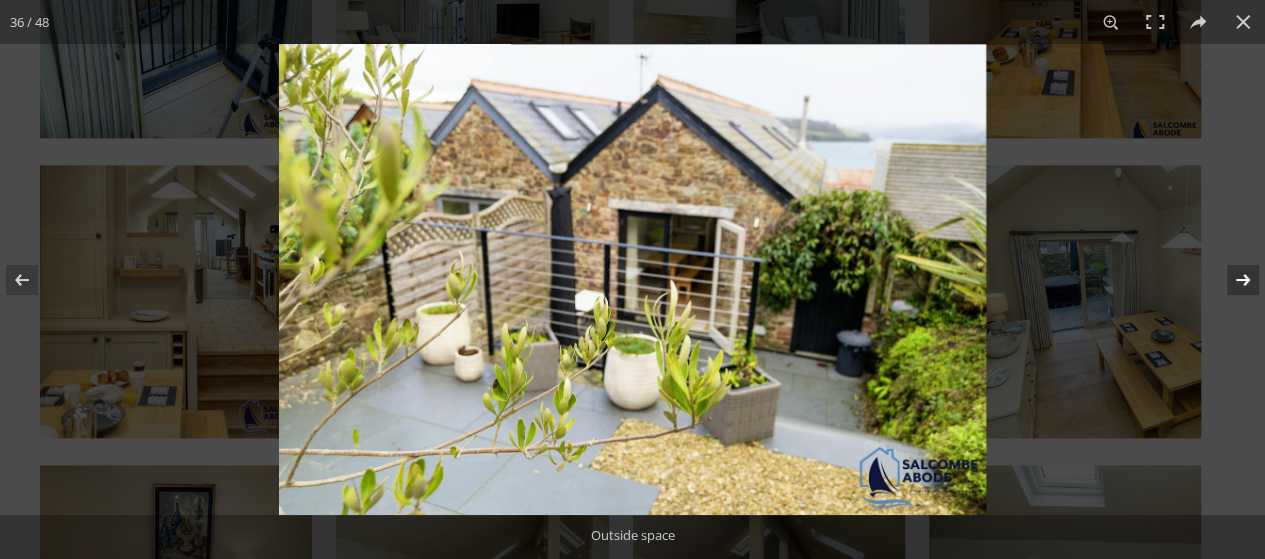 click at bounding box center [1230, 280] 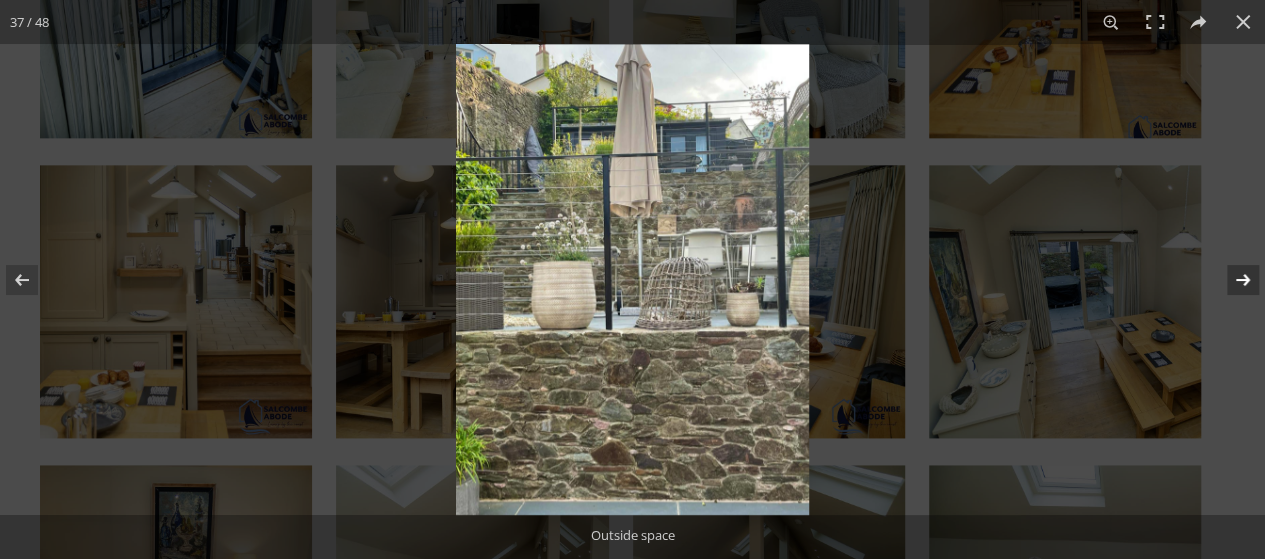click at bounding box center [1230, 280] 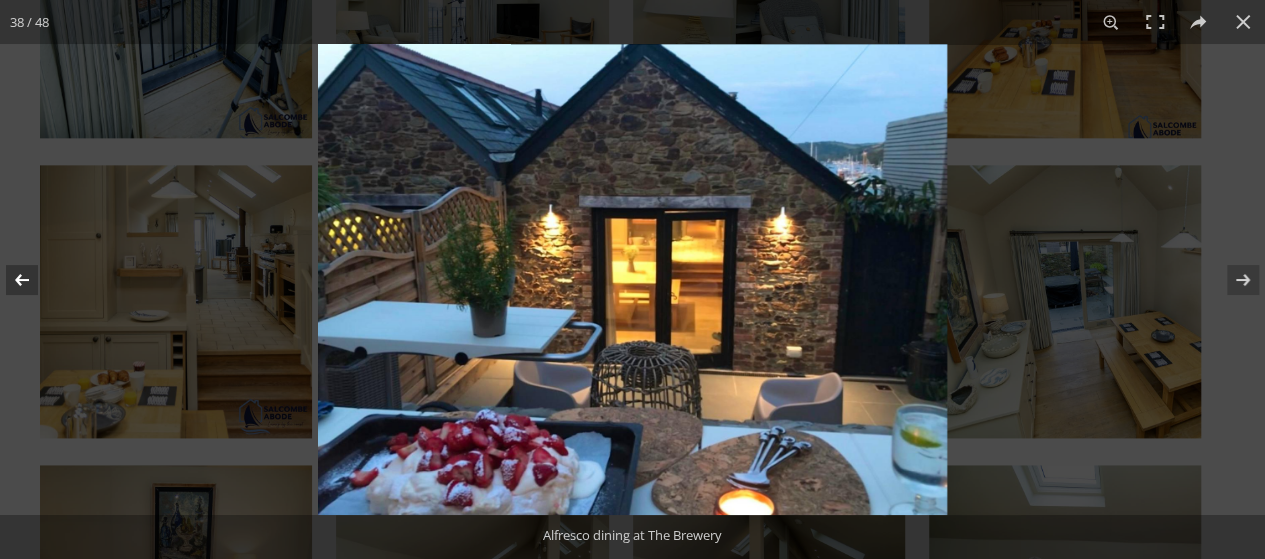 click at bounding box center (35, 280) 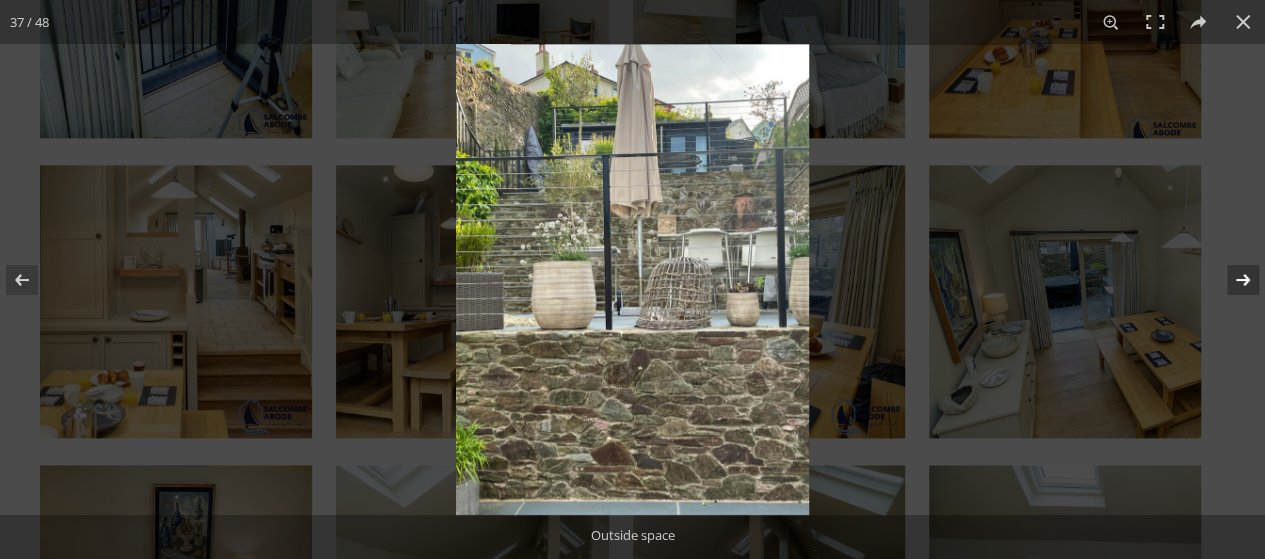 click at bounding box center (1230, 280) 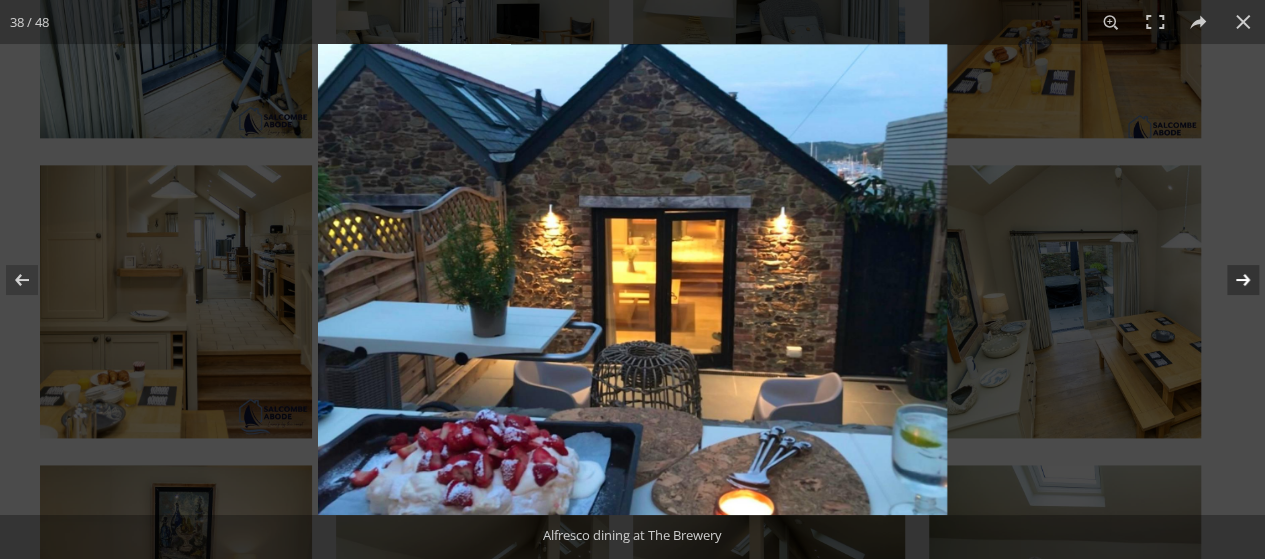click at bounding box center [1230, 280] 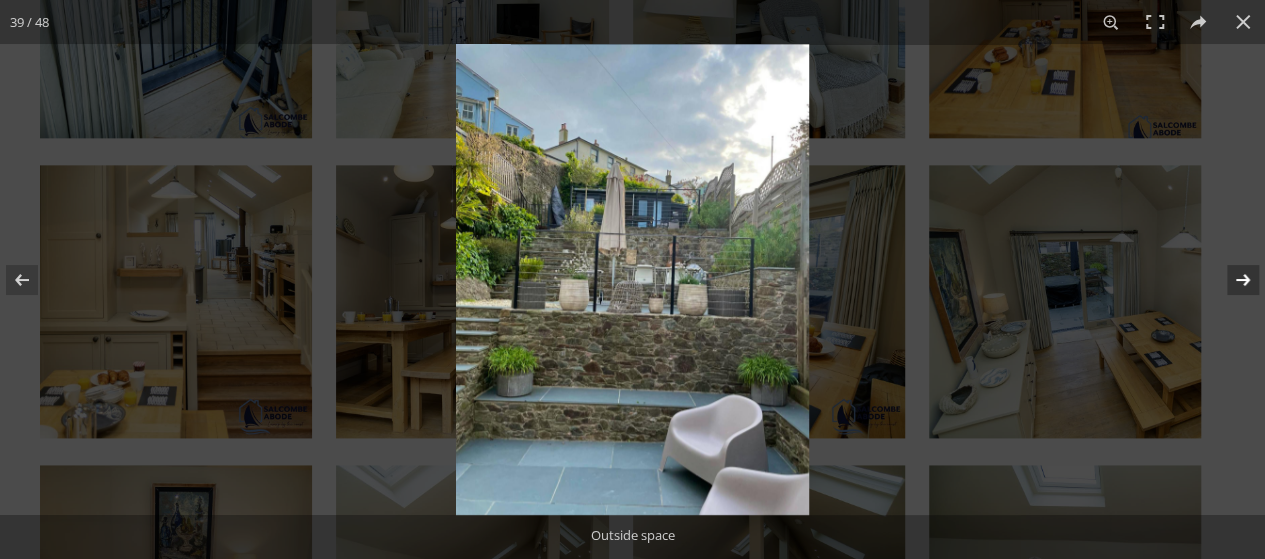 click at bounding box center (1230, 280) 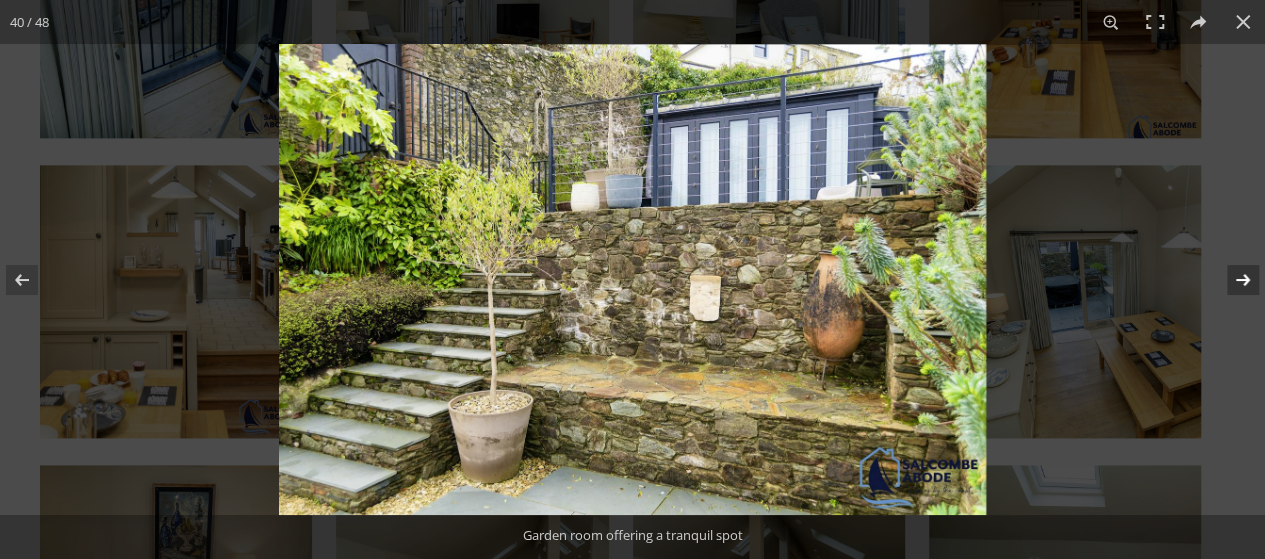 click at bounding box center [1230, 280] 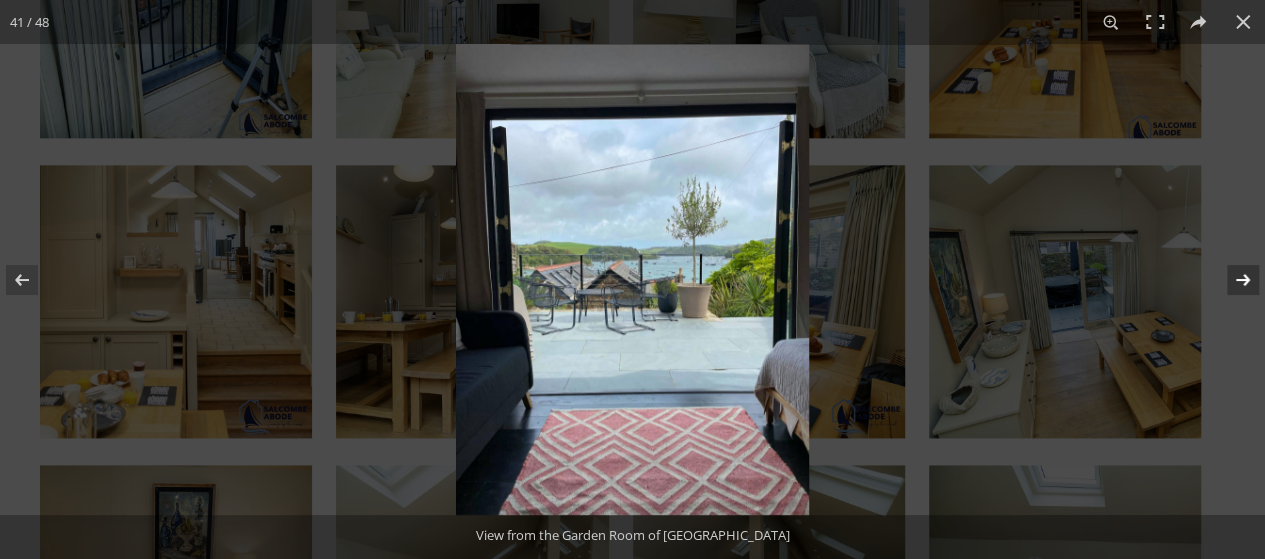 click at bounding box center [1230, 280] 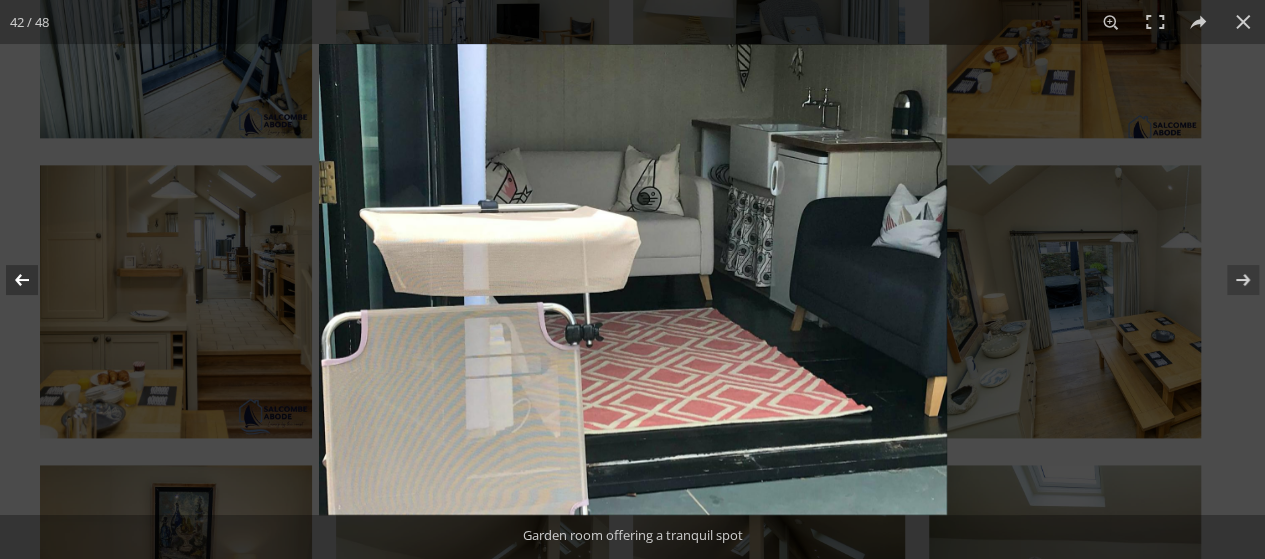 click at bounding box center [35, 280] 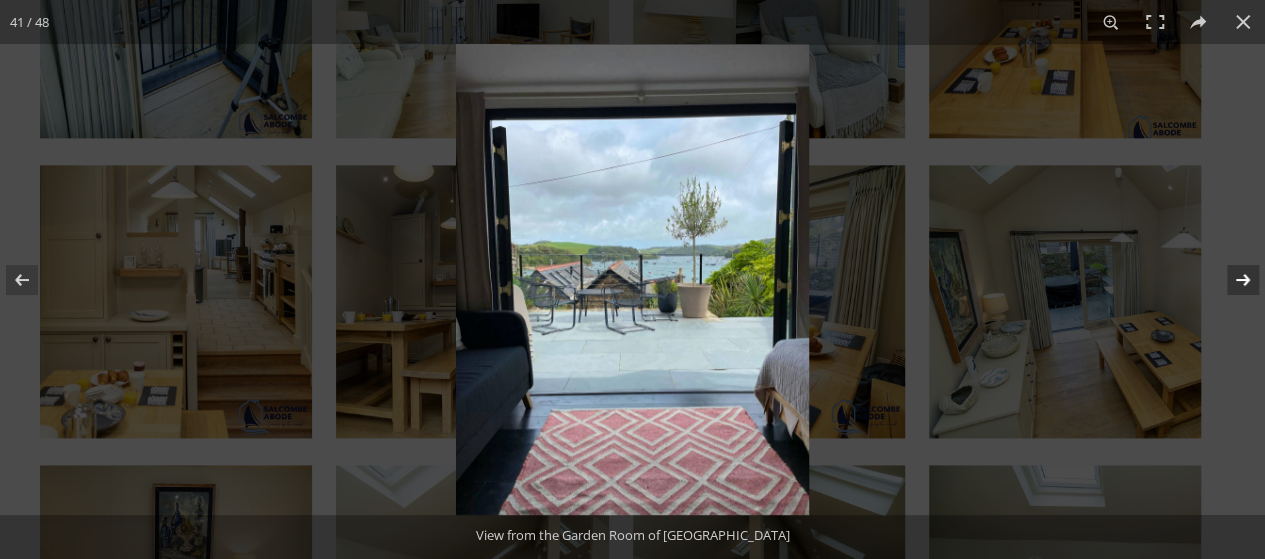 click at bounding box center (1230, 280) 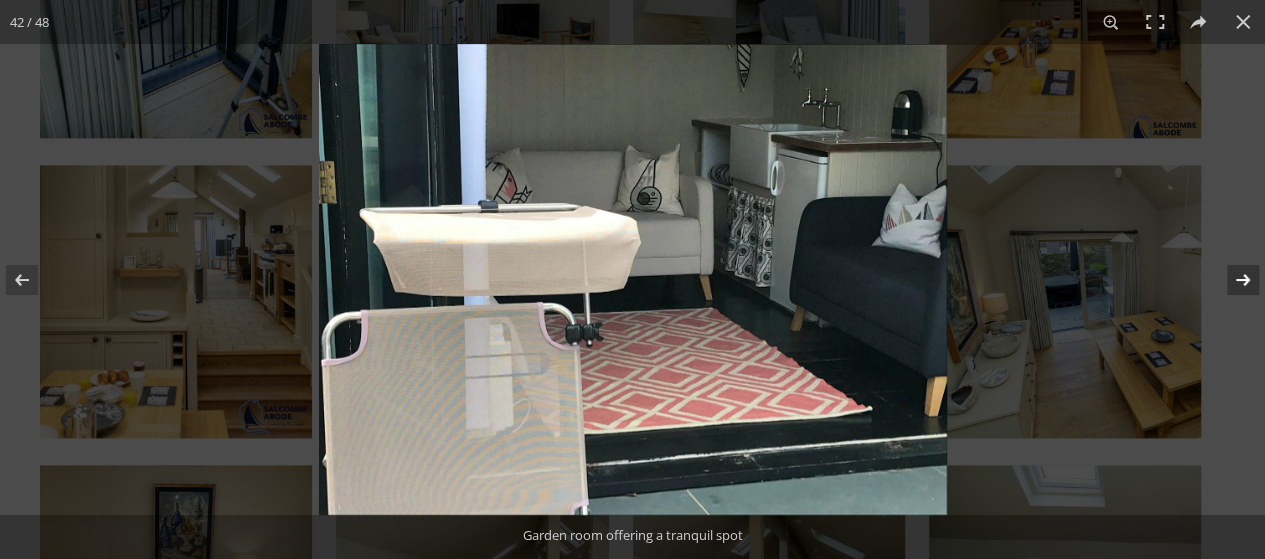 click at bounding box center (1230, 280) 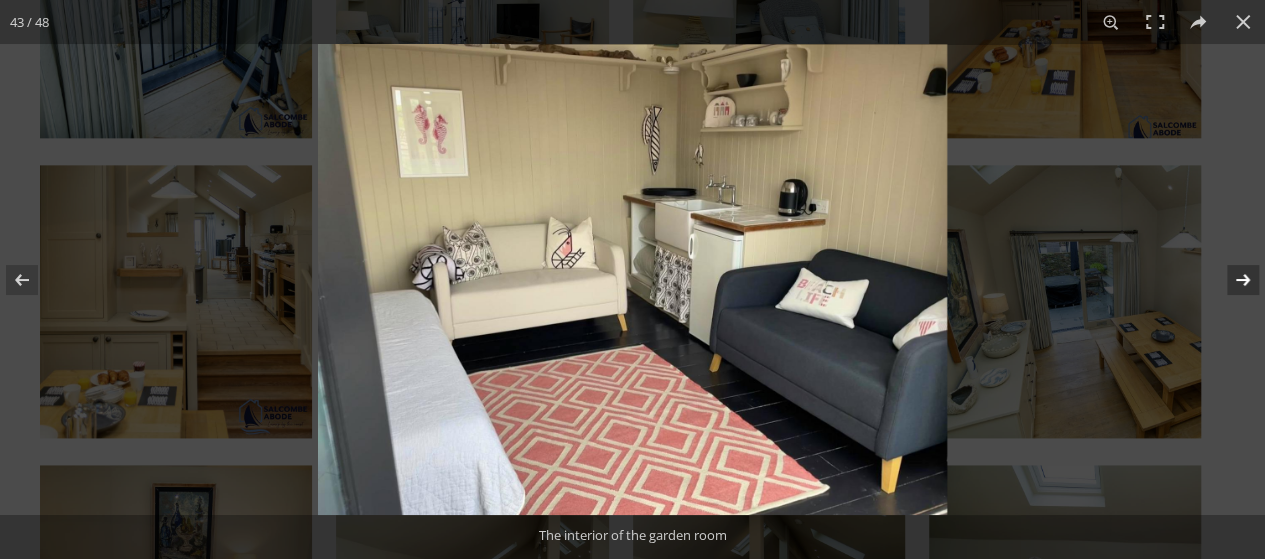 click at bounding box center (1230, 280) 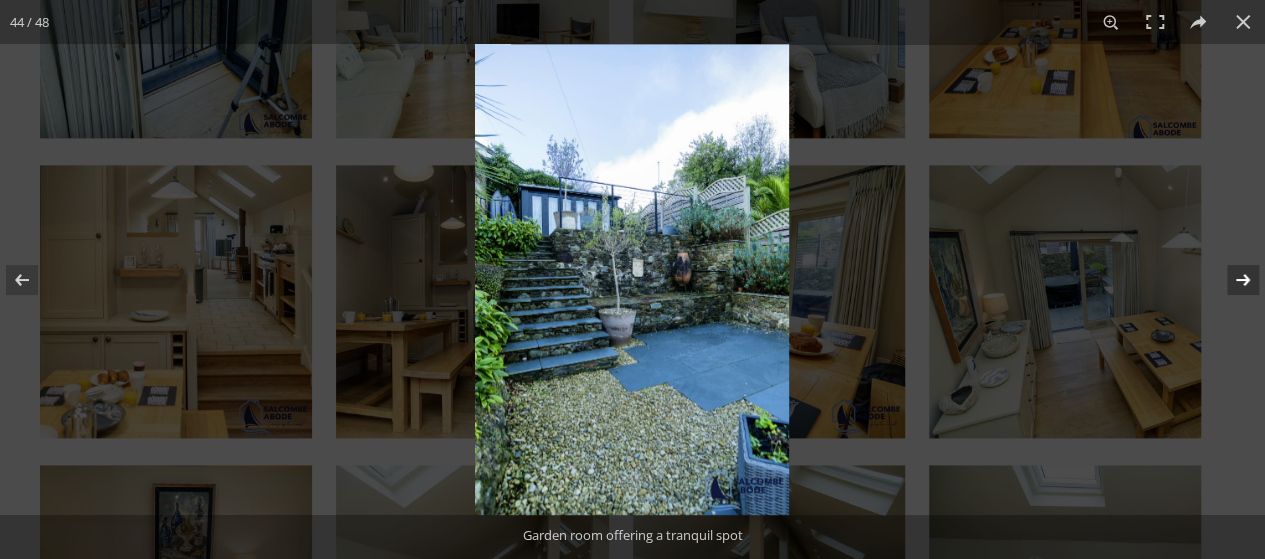 click at bounding box center [1230, 280] 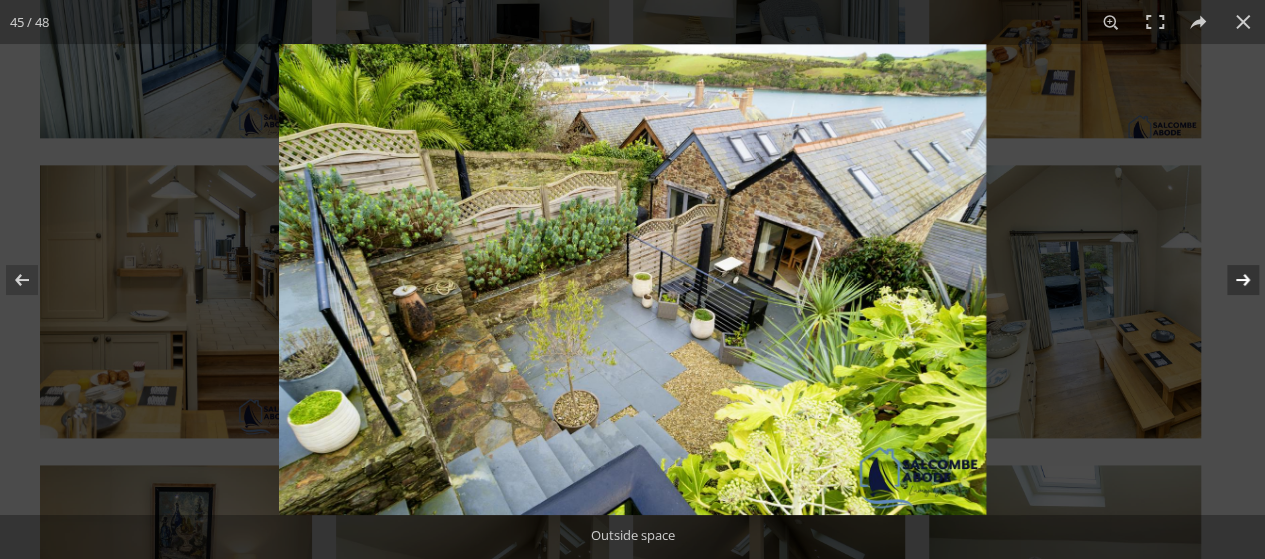 click at bounding box center (1230, 280) 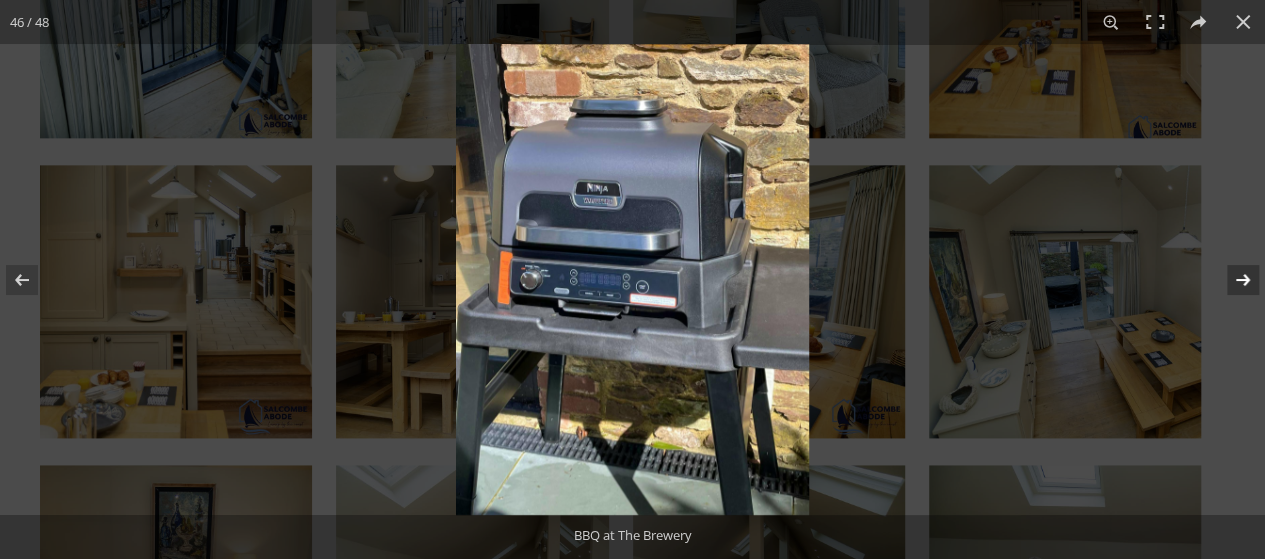 click at bounding box center [1230, 280] 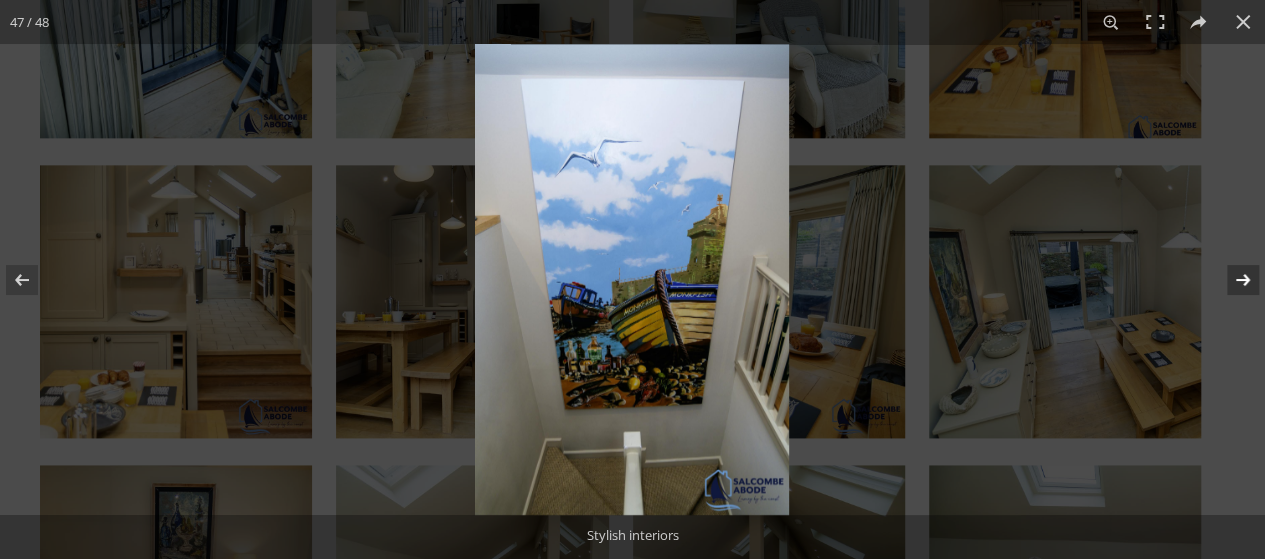 click at bounding box center (1230, 280) 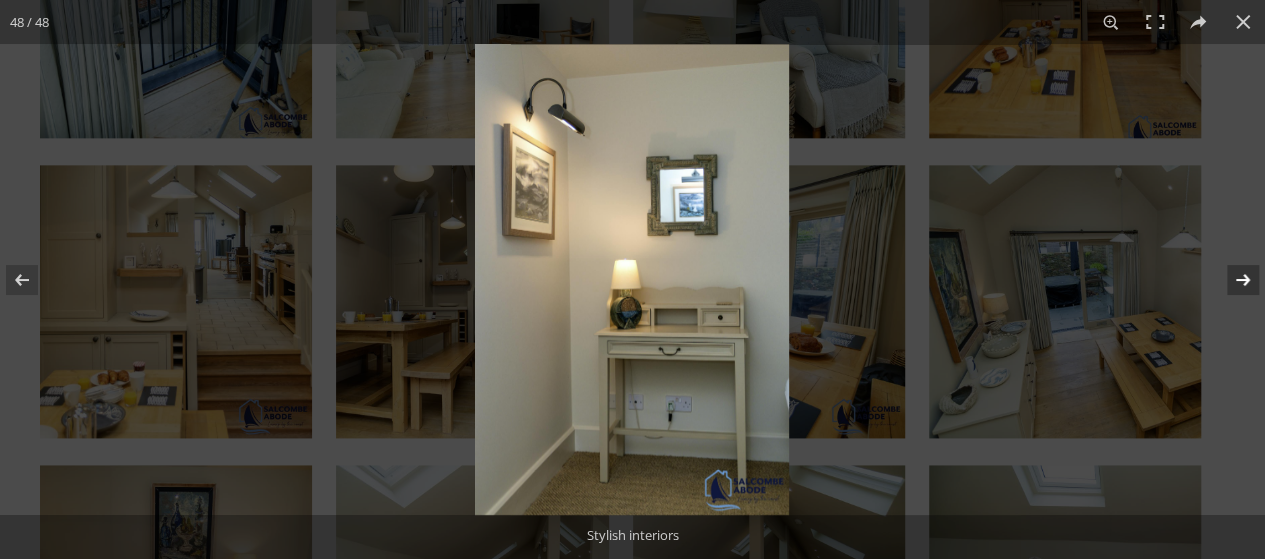 click at bounding box center (1230, 280) 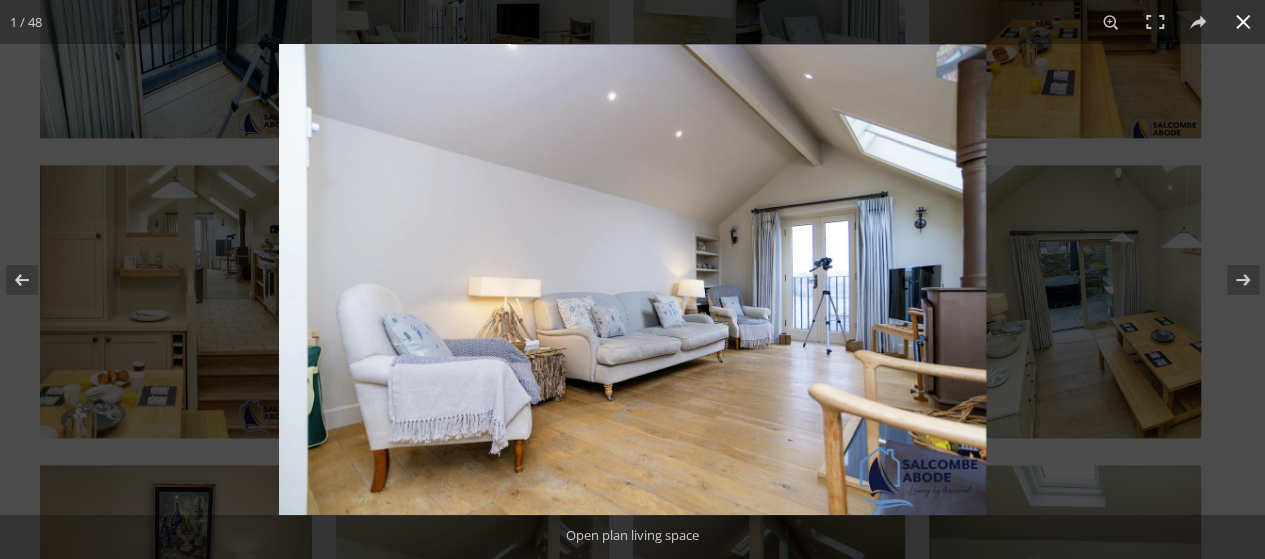 click at bounding box center (1243, 22) 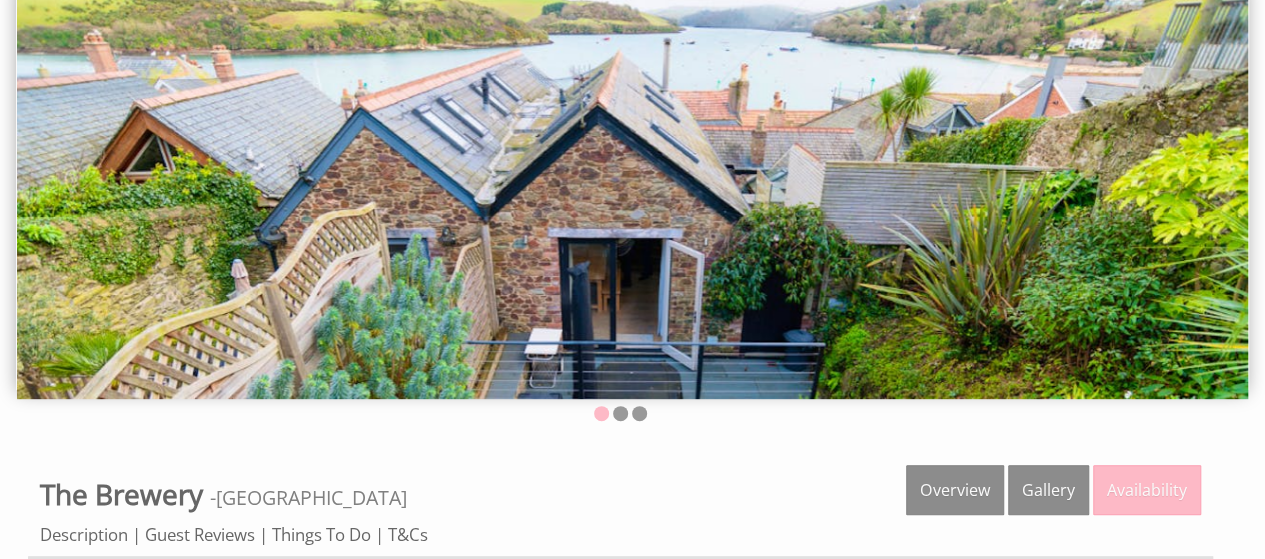 scroll, scrollTop: 300, scrollLeft: 0, axis: vertical 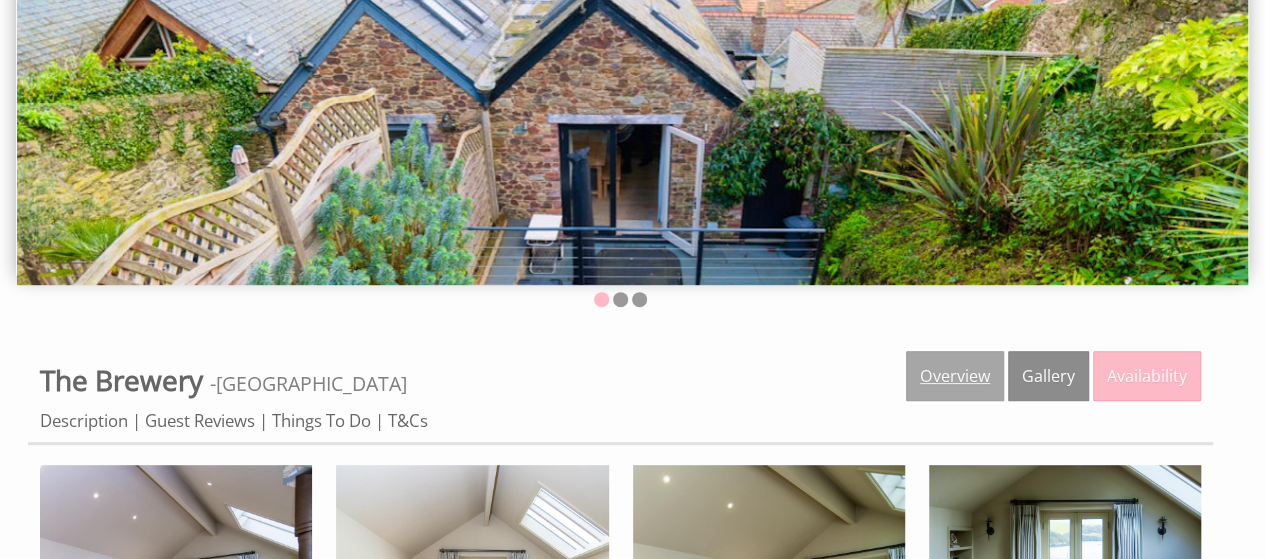 click on "Overview" at bounding box center (955, 376) 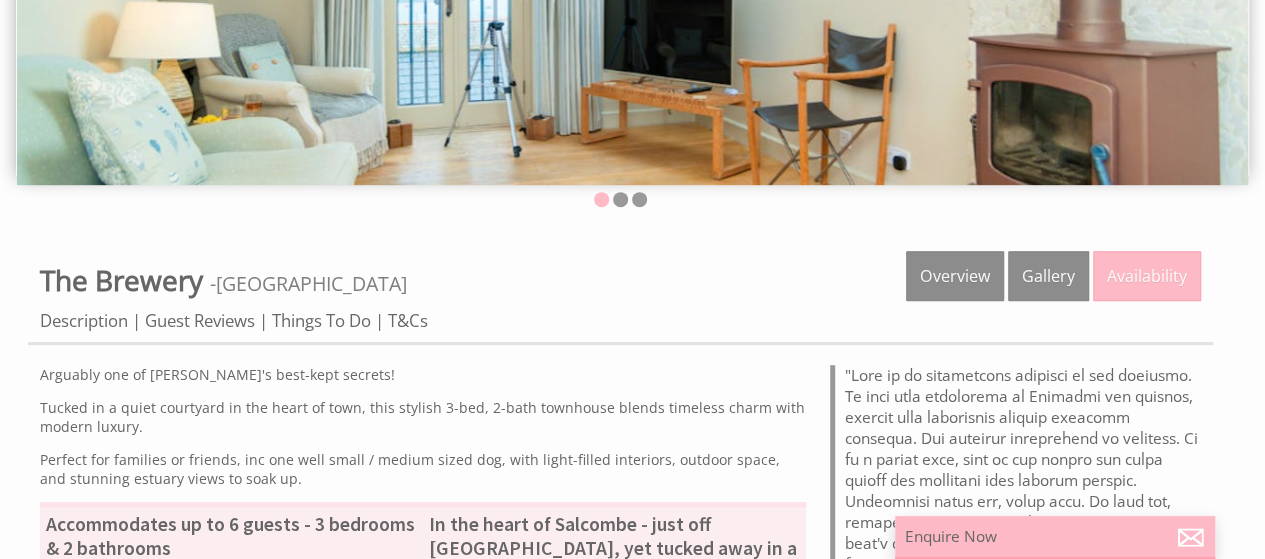 scroll, scrollTop: 500, scrollLeft: 0, axis: vertical 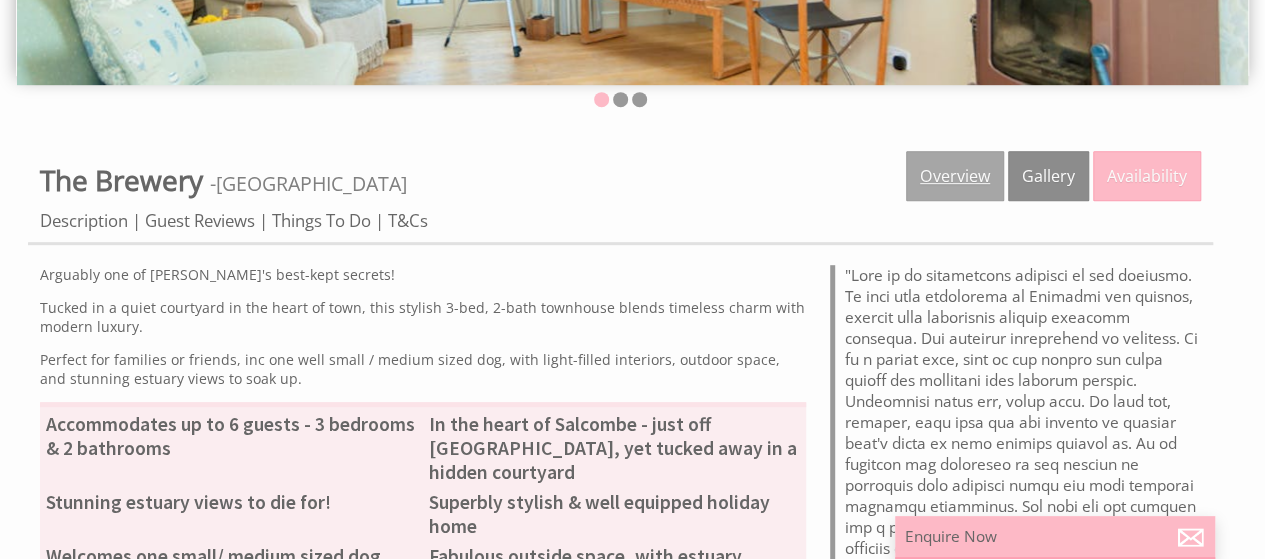 click on "Overview" at bounding box center [955, 176] 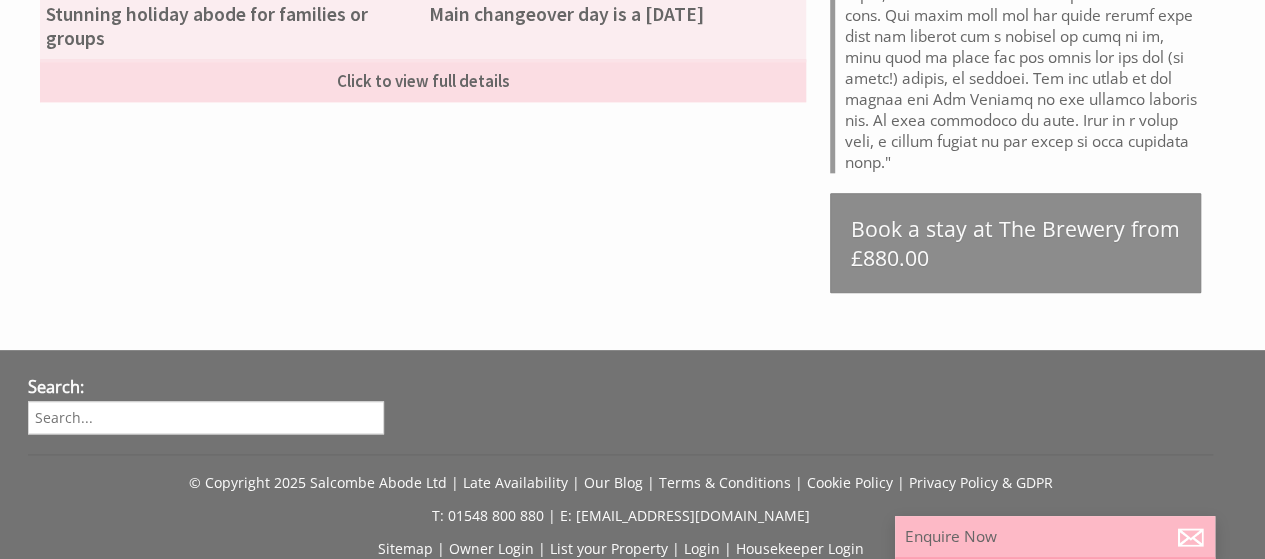 scroll, scrollTop: 1100, scrollLeft: 0, axis: vertical 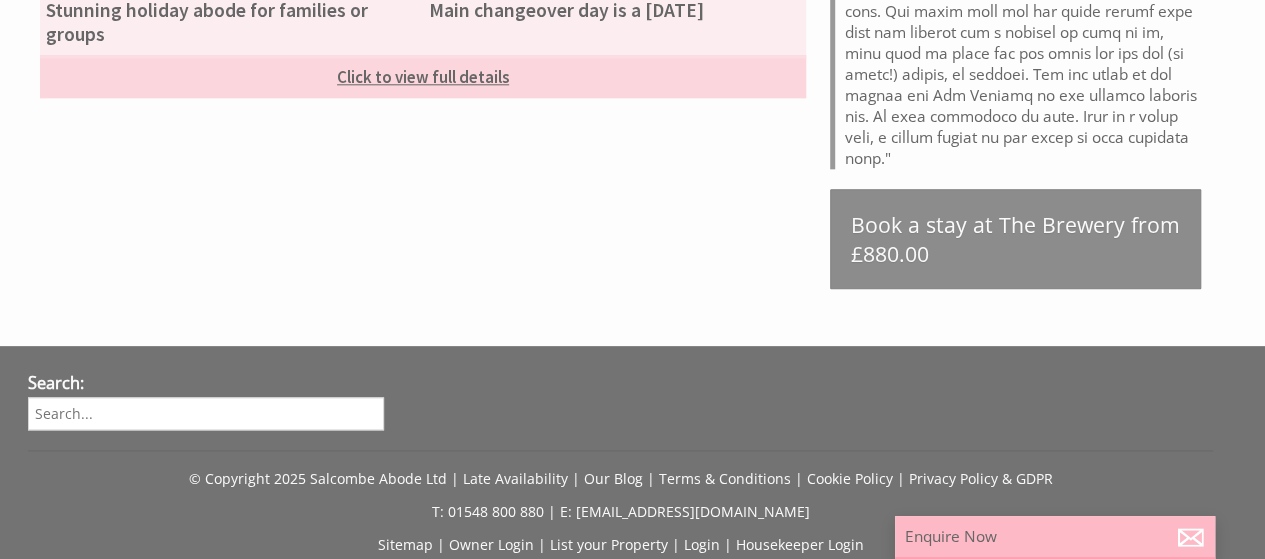 click on "Click to view full details" at bounding box center (423, 76) 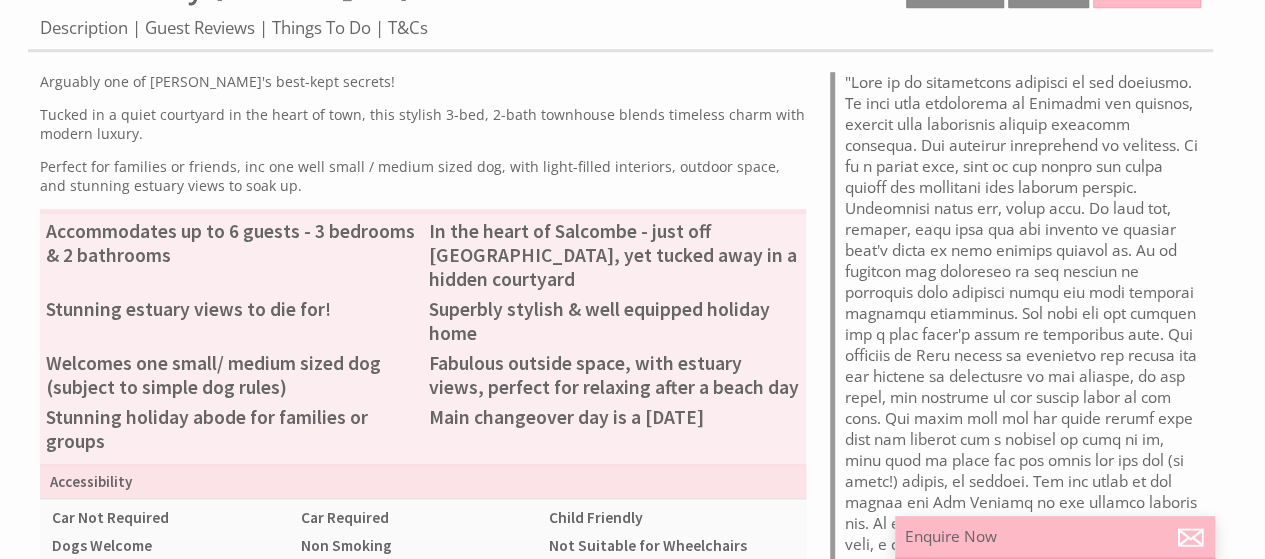 scroll, scrollTop: 500, scrollLeft: 0, axis: vertical 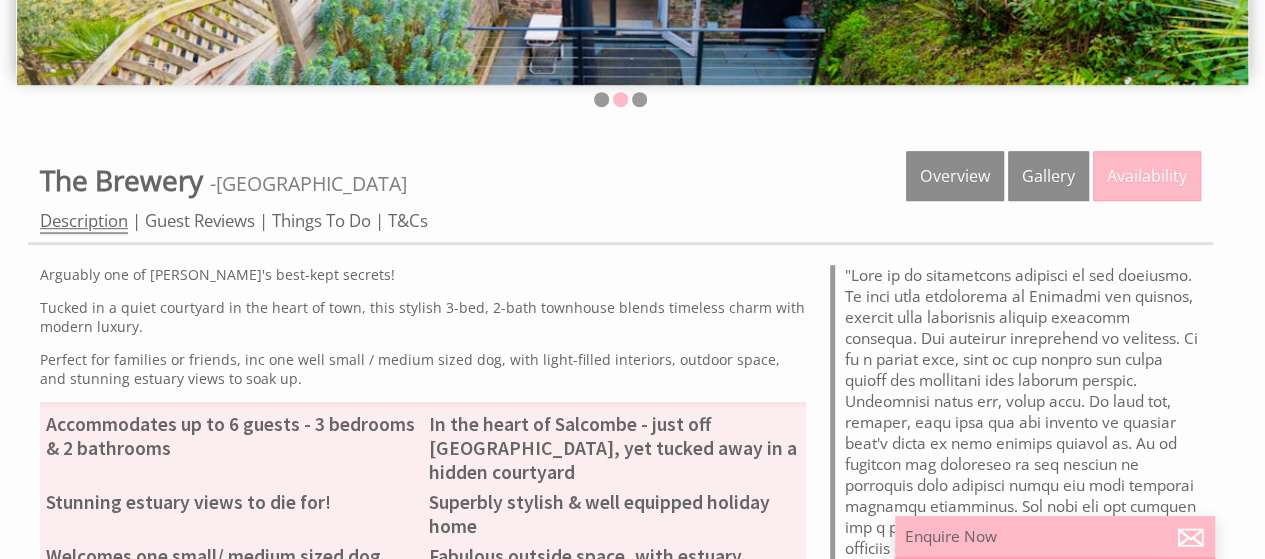 click on "Description" at bounding box center (84, 221) 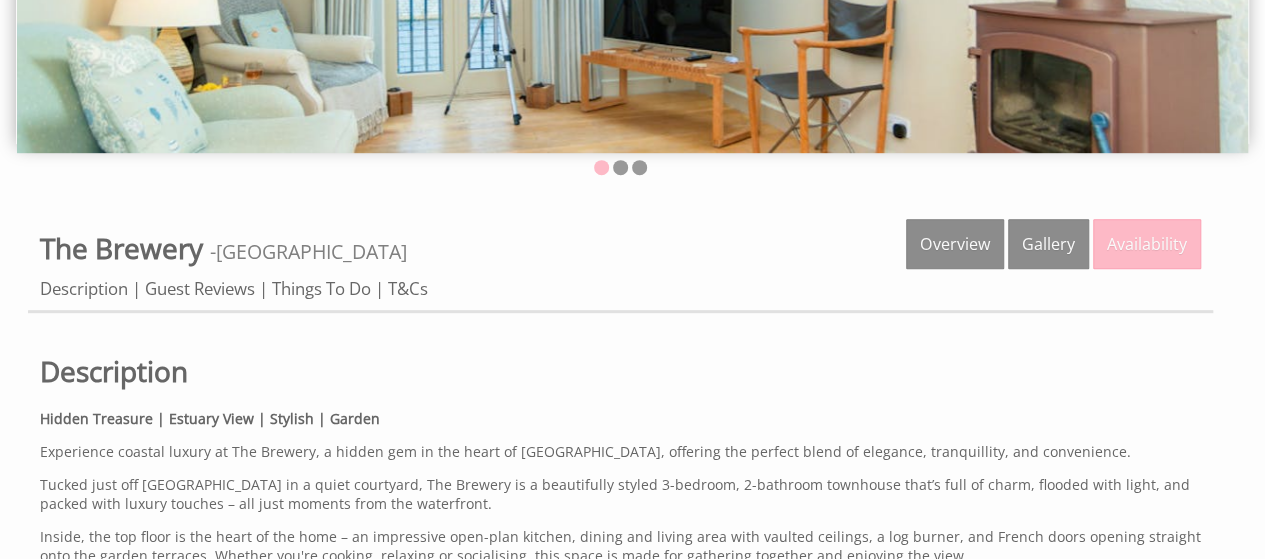 scroll, scrollTop: 450, scrollLeft: 0, axis: vertical 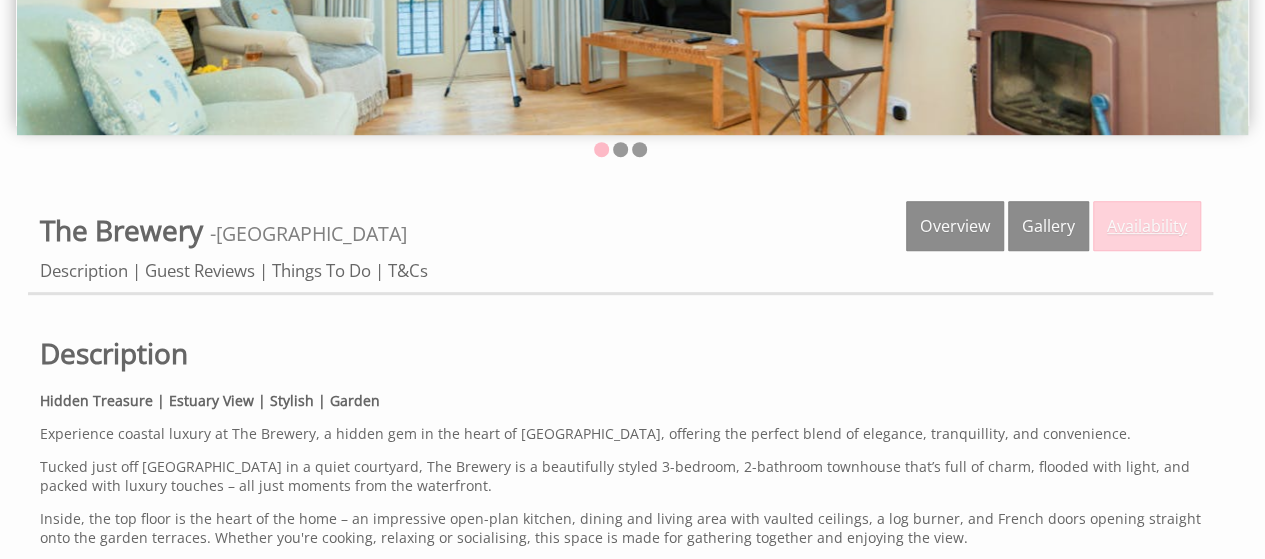 click on "Availability" at bounding box center (1147, 226) 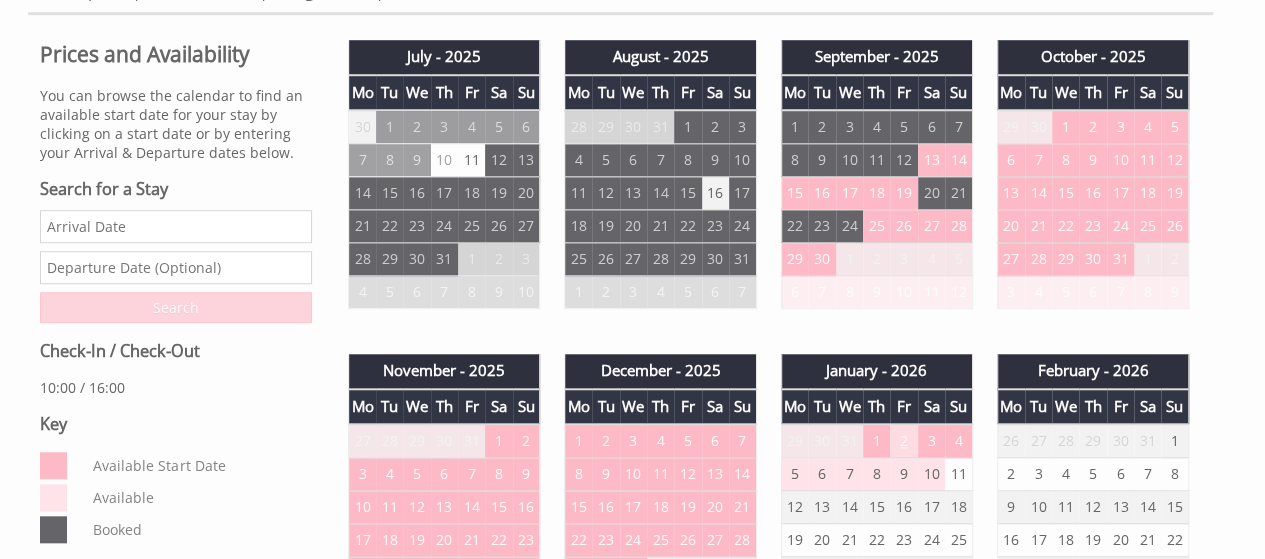 scroll, scrollTop: 700, scrollLeft: 0, axis: vertical 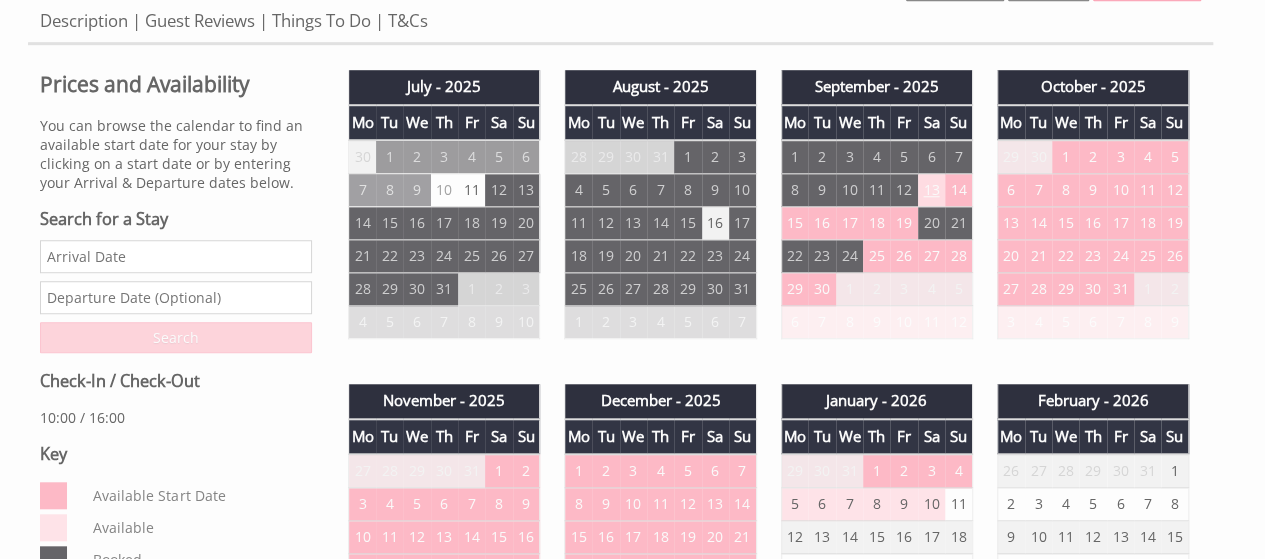 click on "13" at bounding box center [931, 190] 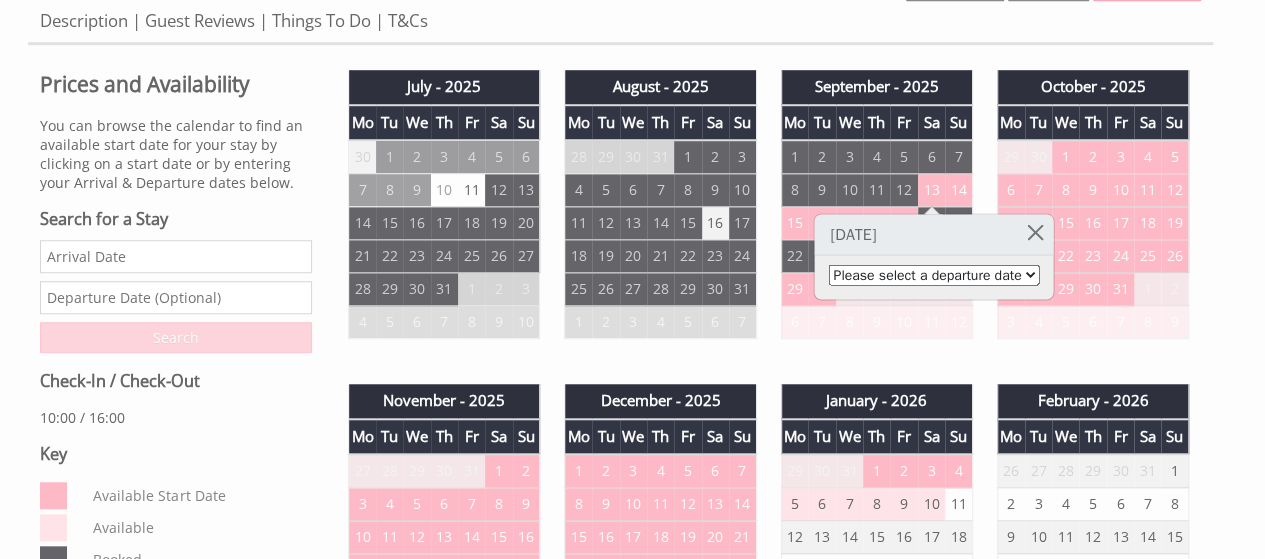 click on "Please select a departure date 16th Sep 2025 - £1,400.00 17th Sep 2025 - £1,487.00 18th Sep 2025 - £1,575.00 19th Sep 2025 - £1,662.00 20th Sep 2025 - £1,750.00" at bounding box center [933, 274] 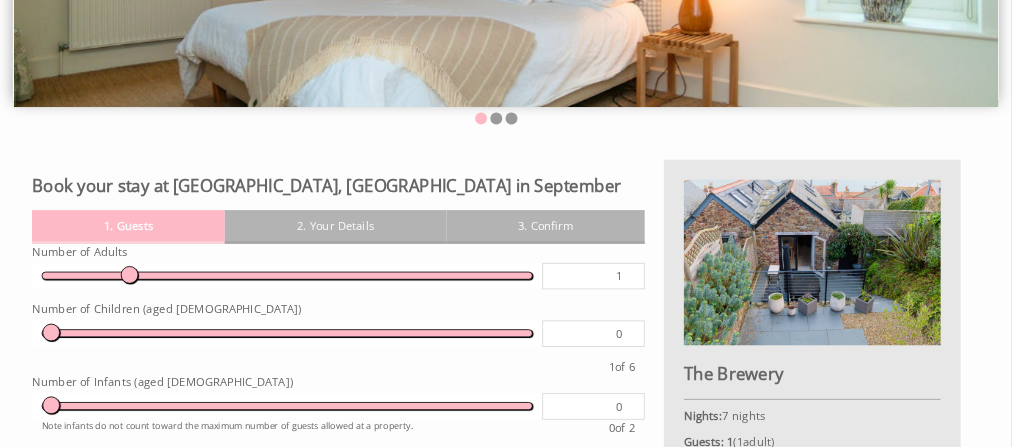 scroll, scrollTop: 451, scrollLeft: 0, axis: vertical 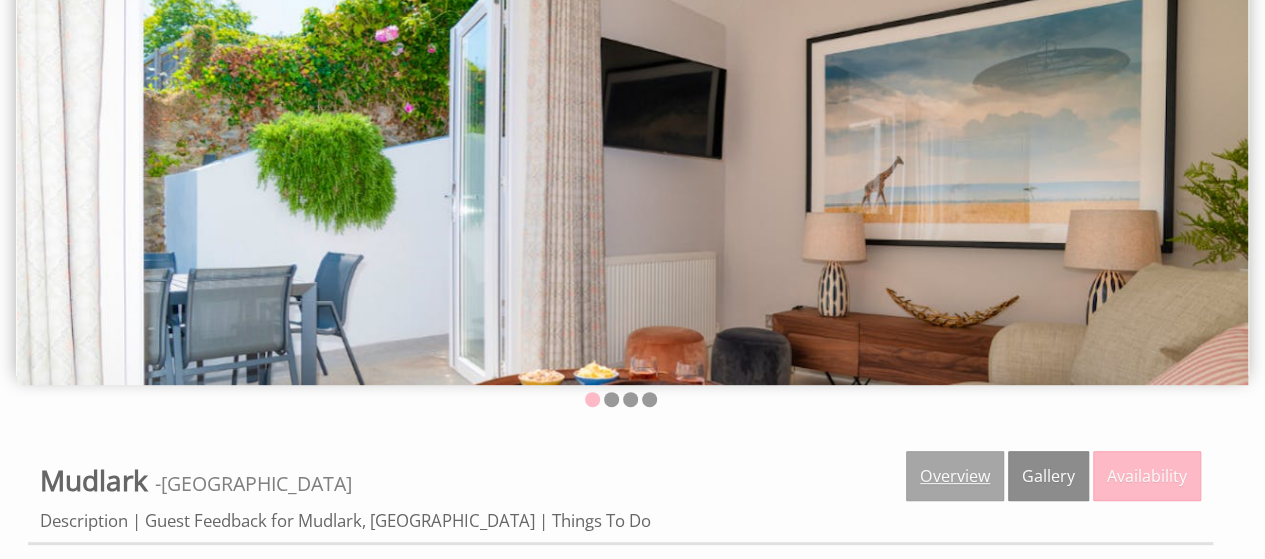 click on "Overview" at bounding box center (955, 476) 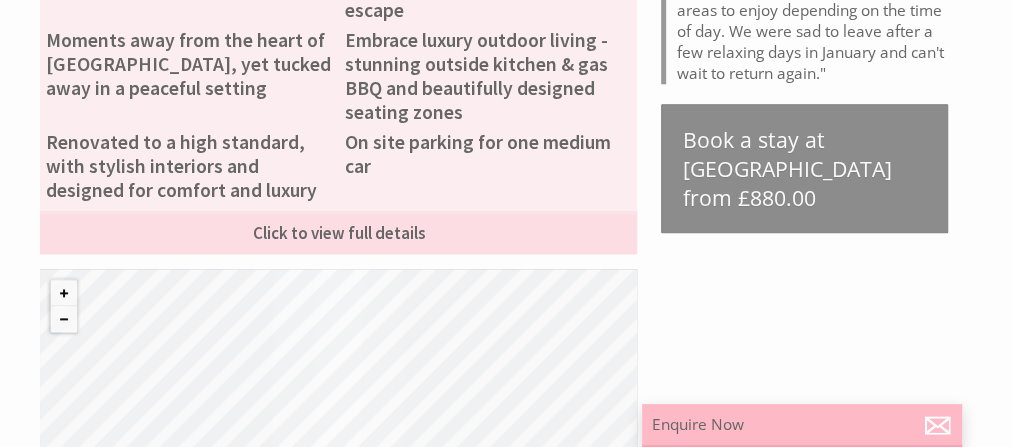 scroll, scrollTop: 1073, scrollLeft: 0, axis: vertical 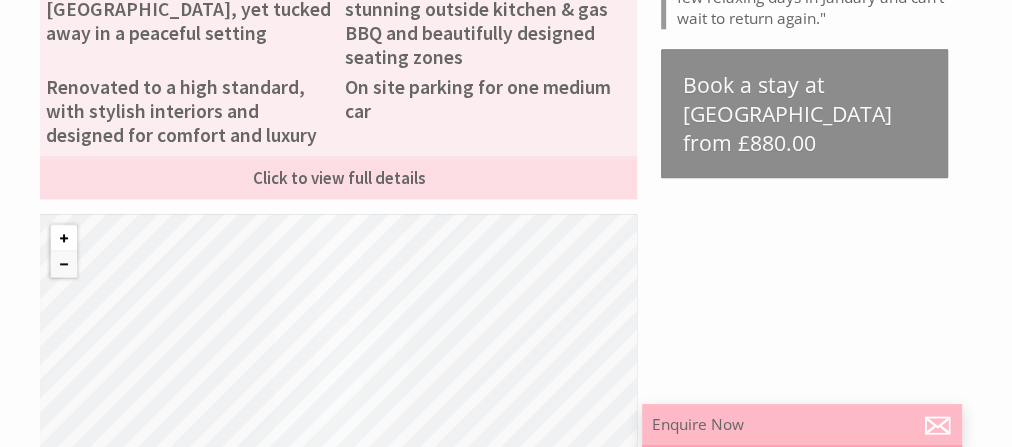 click at bounding box center (64, 238) 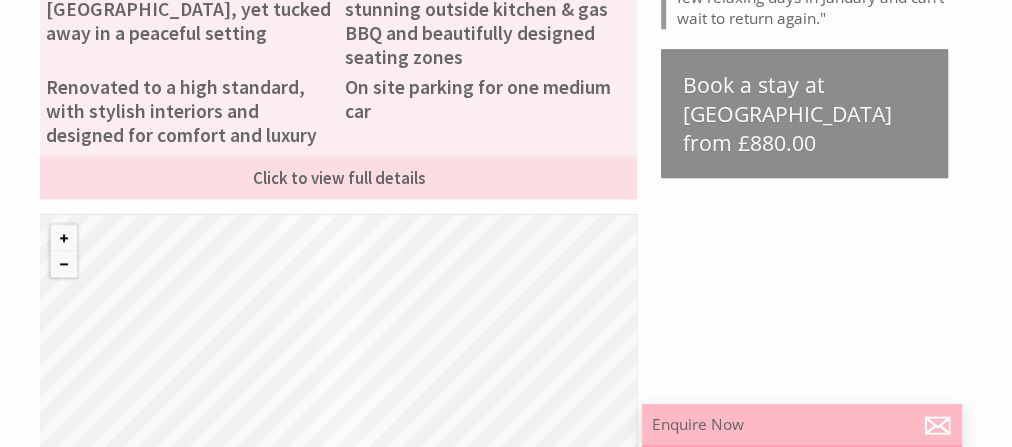 drag, startPoint x: 329, startPoint y: 378, endPoint x: 309, endPoint y: 333, distance: 49.24429 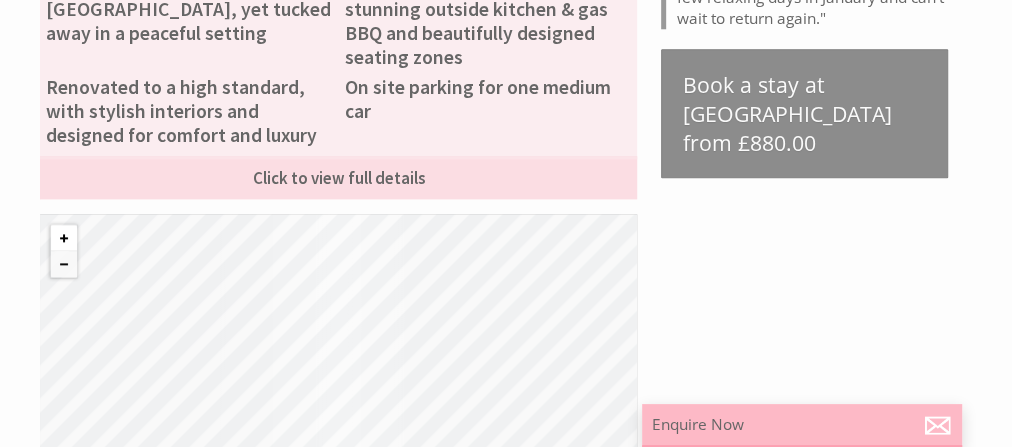 click at bounding box center [64, 238] 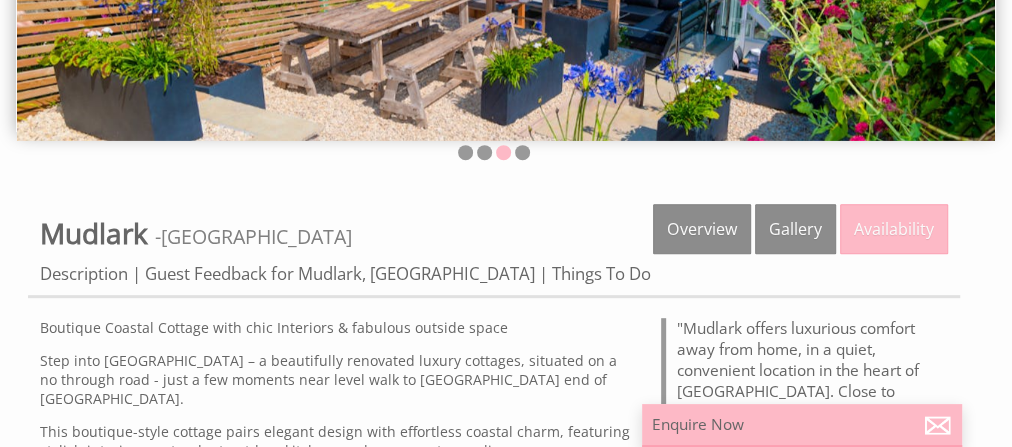 scroll, scrollTop: 433, scrollLeft: 0, axis: vertical 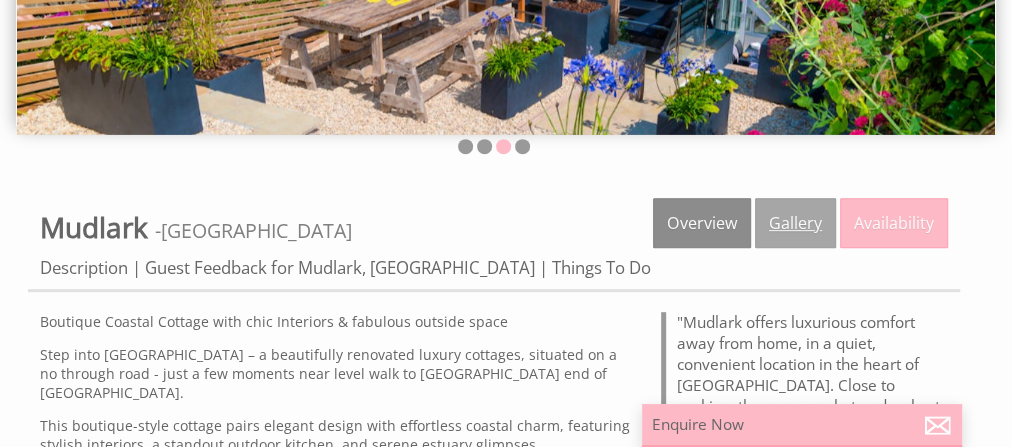 click on "Gallery" at bounding box center [795, 223] 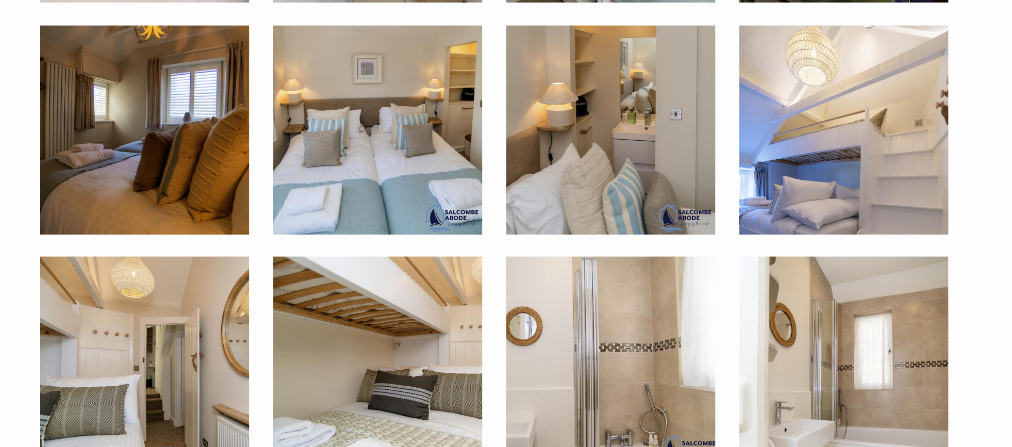 scroll, scrollTop: 2160, scrollLeft: 0, axis: vertical 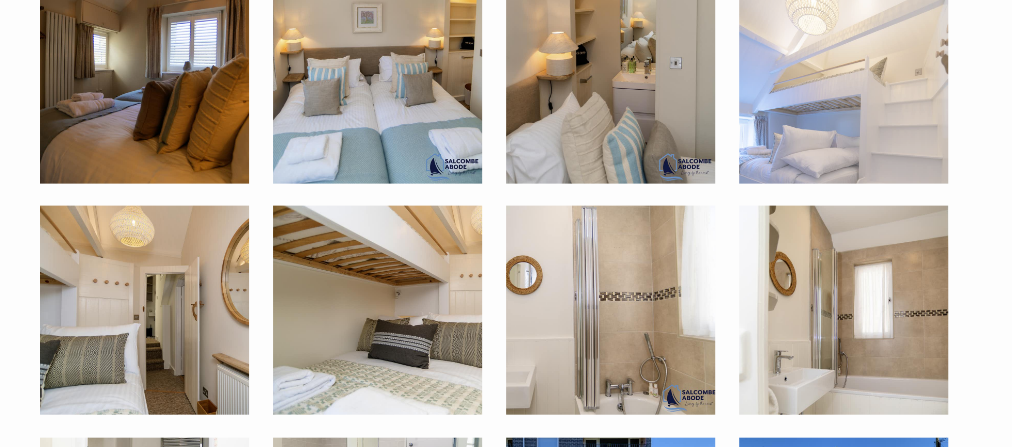 click at bounding box center (843, 79) 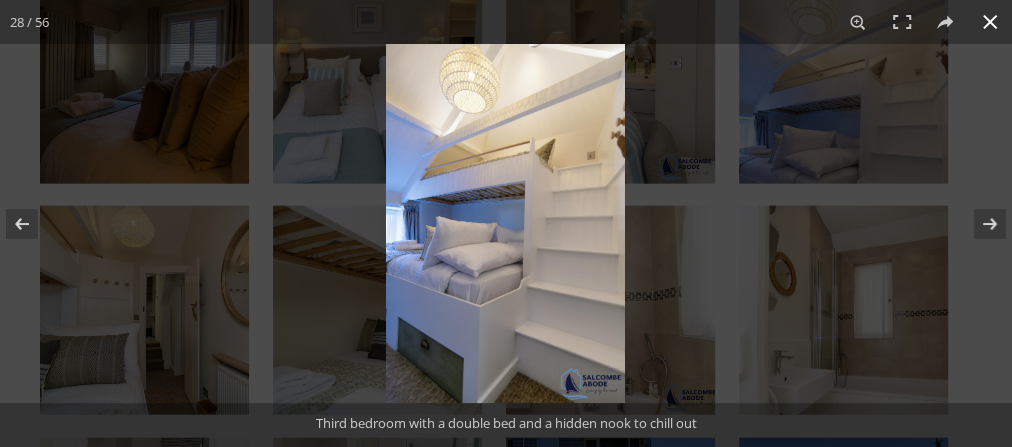 click at bounding box center [990, 22] 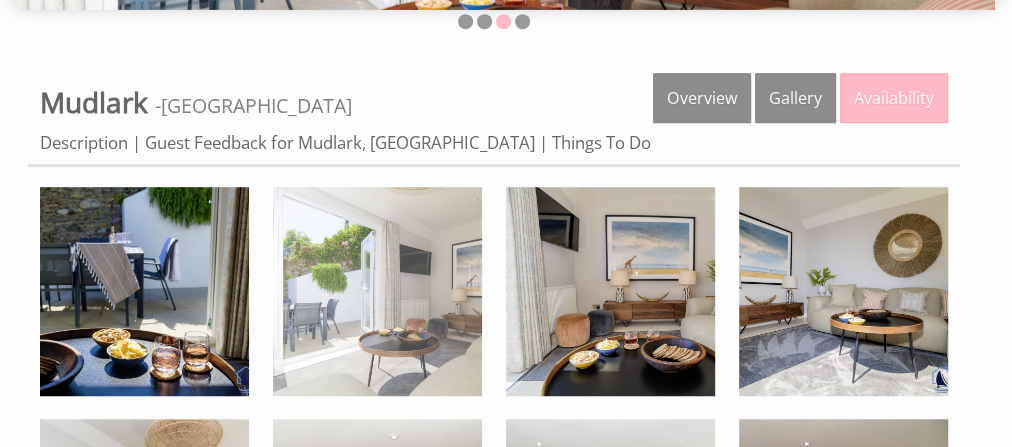 scroll, scrollTop: 560, scrollLeft: 0, axis: vertical 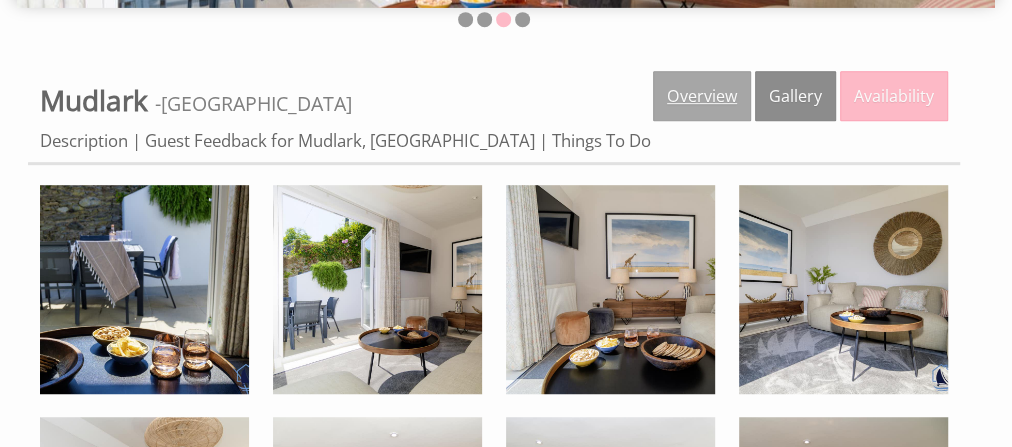 click on "Overview" at bounding box center (702, 96) 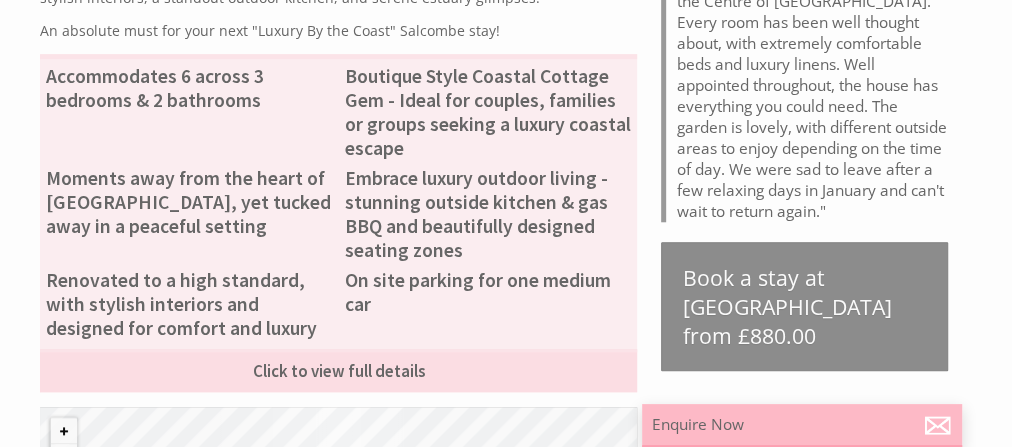 scroll, scrollTop: 560, scrollLeft: 0, axis: vertical 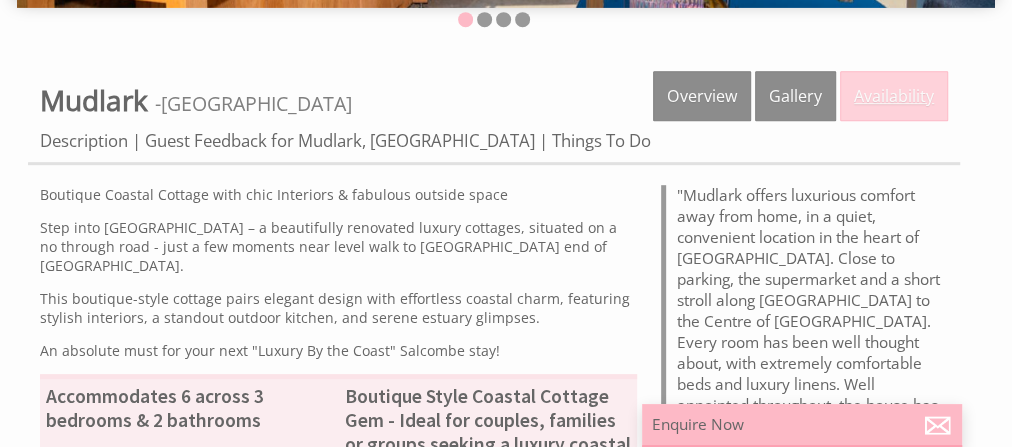 click on "Availability" at bounding box center [894, 96] 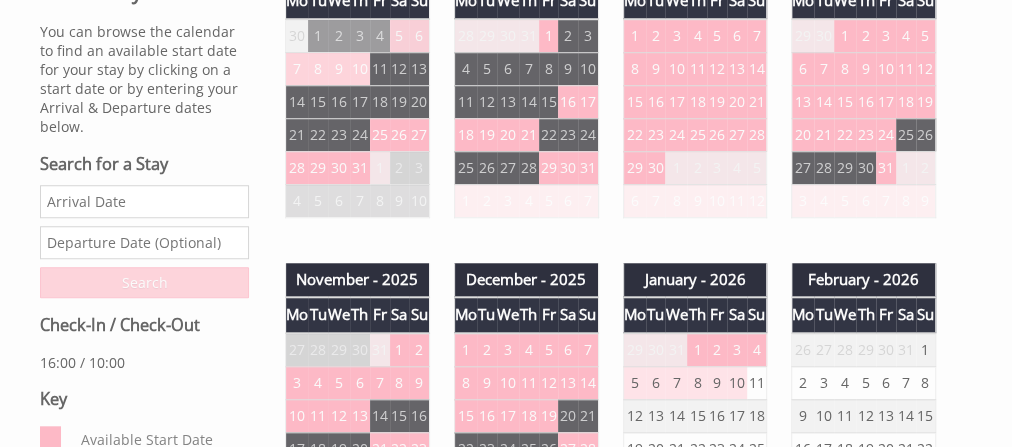 scroll, scrollTop: 720, scrollLeft: 0, axis: vertical 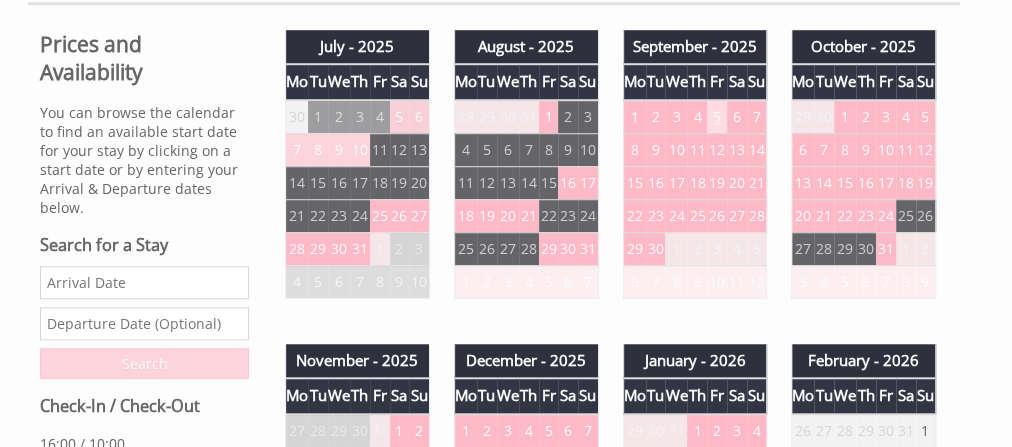 click on "5" at bounding box center [717, 117] 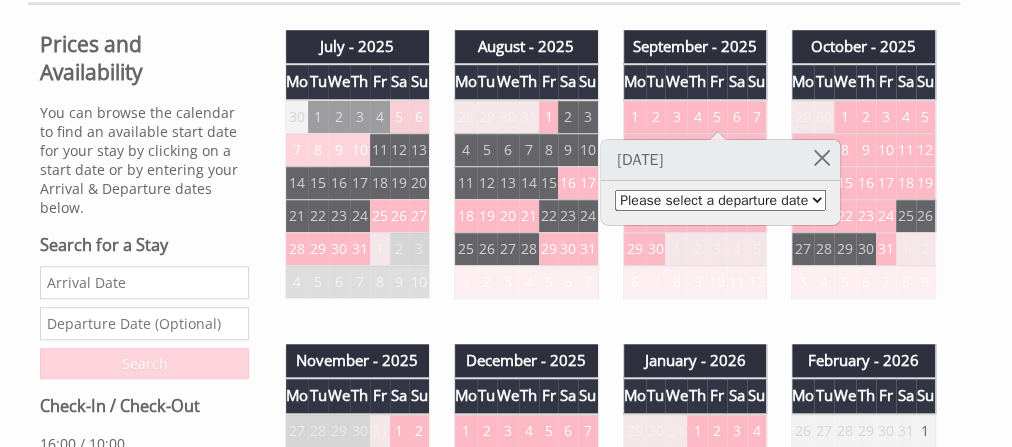 click on "Please select a departure date 8th Sep 2025 - £1,196.00 9th Sep 2025 - £1,275.00 10th Sep 2025 - £1,350.00 11th Sep 2025 - £1,425.00 12th Sep 2025 - £1,495.00" at bounding box center (720, 200) 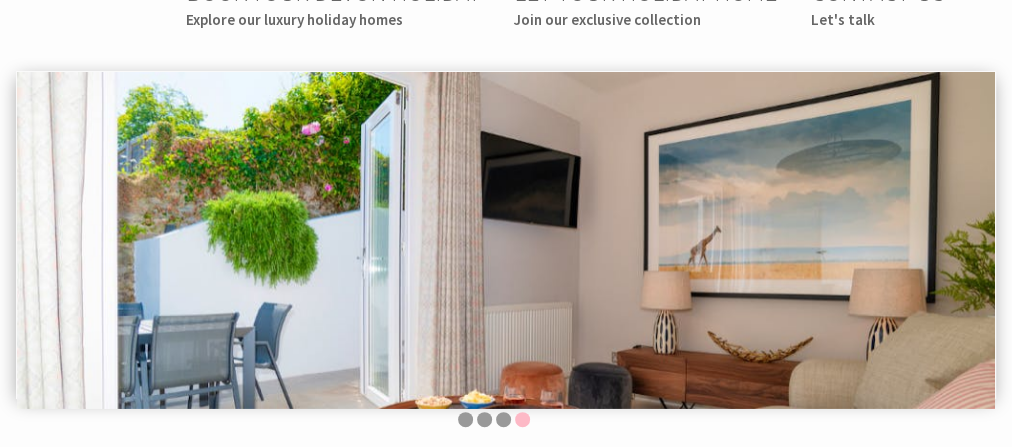 scroll, scrollTop: 0, scrollLeft: 0, axis: both 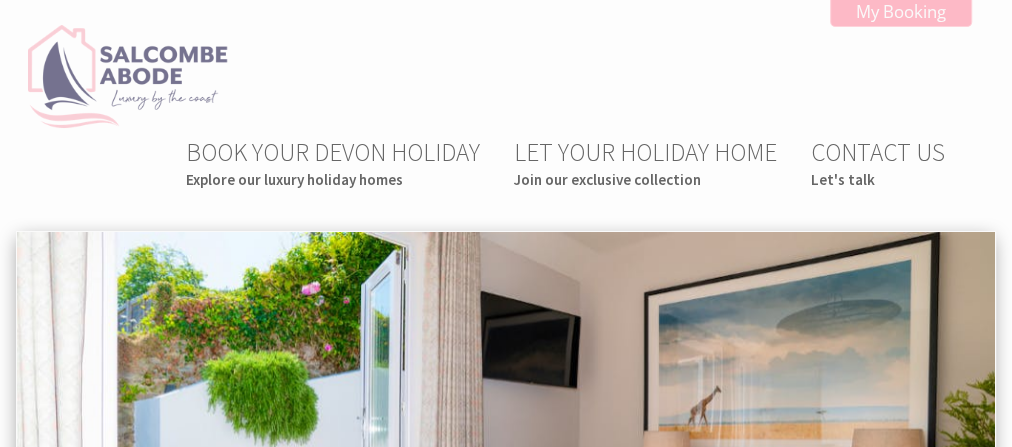 click at bounding box center [128, 77] 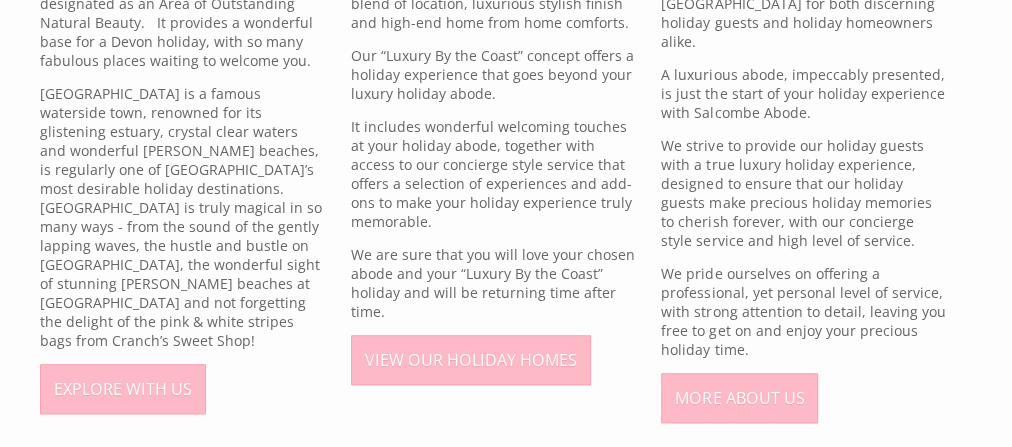 scroll, scrollTop: 1040, scrollLeft: 0, axis: vertical 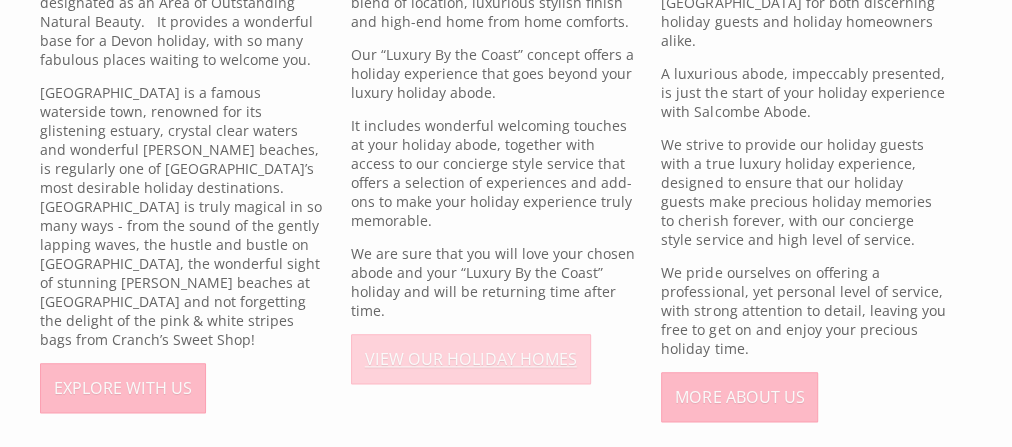 click on "VIEW OUR HOLIDAY HOMES" at bounding box center (471, 359) 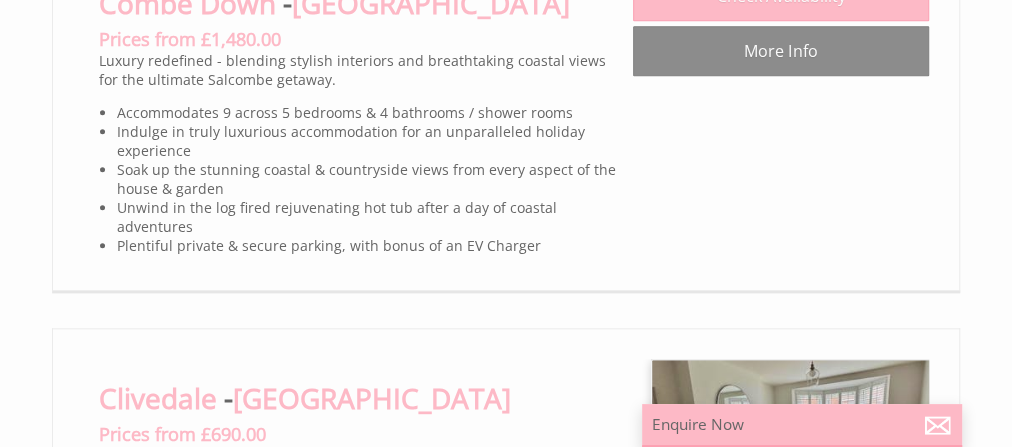 scroll, scrollTop: 0, scrollLeft: 0, axis: both 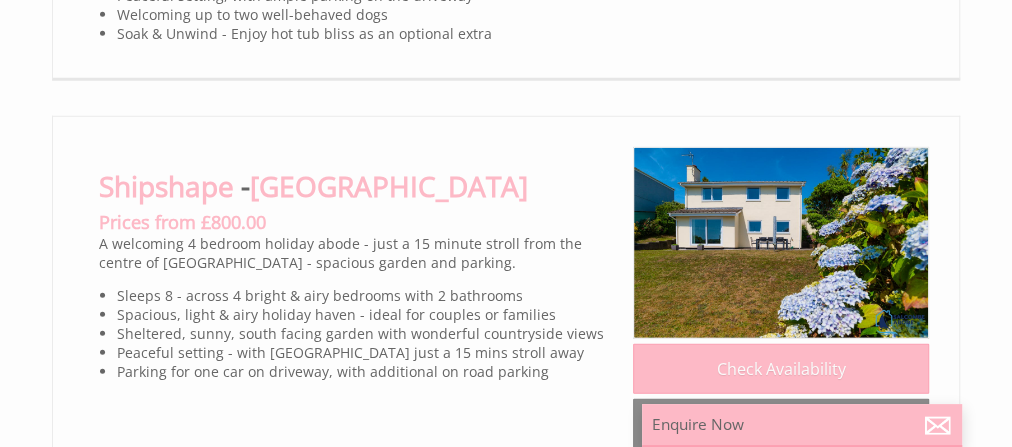 click on "More Info" at bounding box center [781, -142] 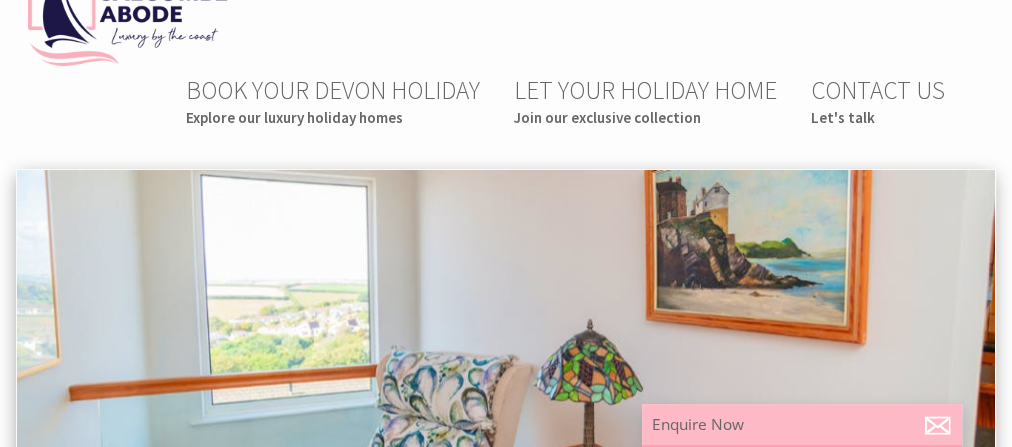 scroll, scrollTop: 160, scrollLeft: 0, axis: vertical 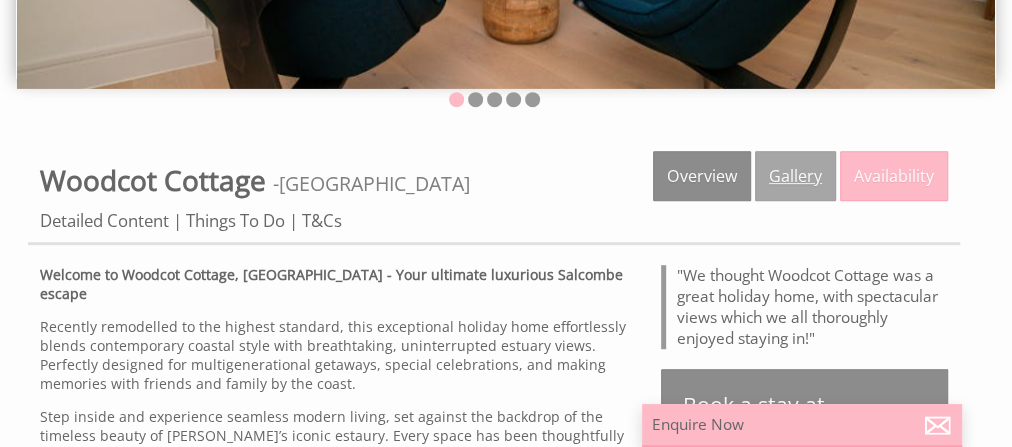 click on "Gallery" at bounding box center (795, 176) 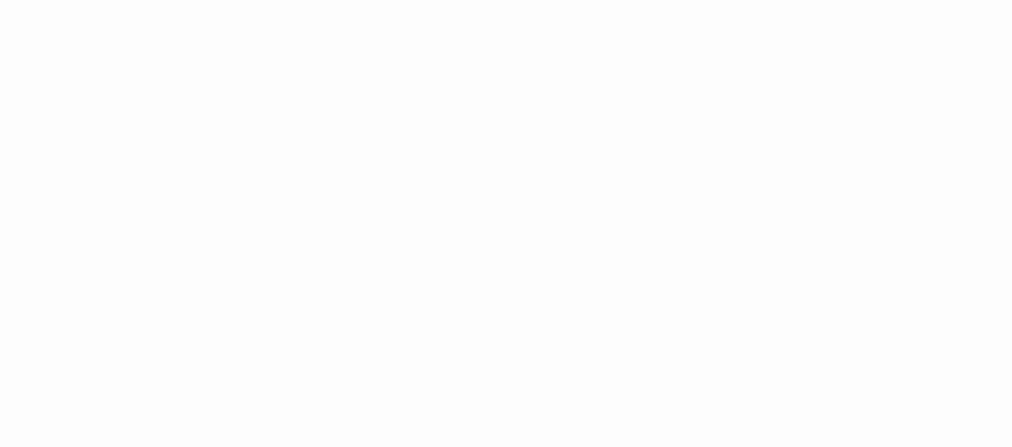 scroll, scrollTop: 3760, scrollLeft: 0, axis: vertical 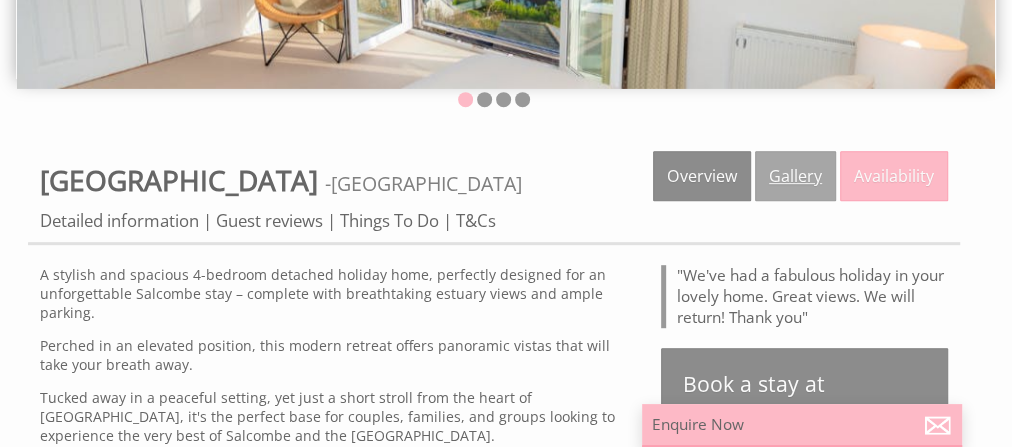 click on "Gallery" at bounding box center (795, 176) 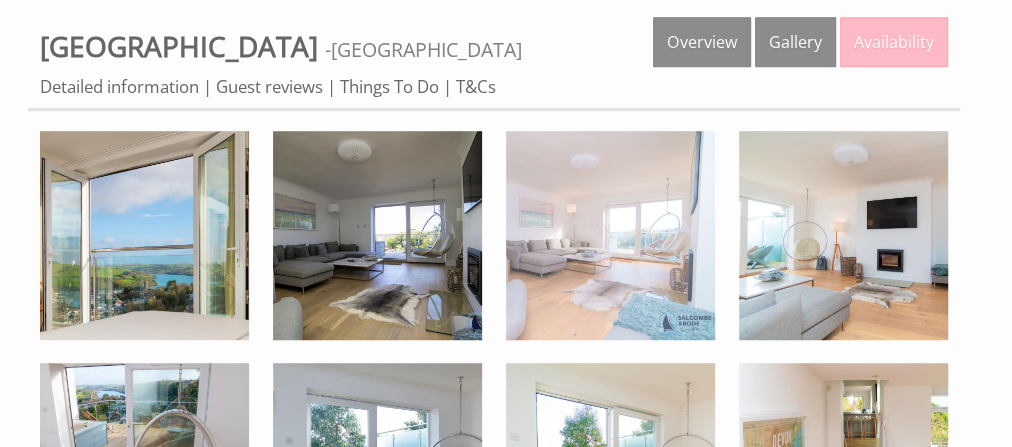 scroll, scrollTop: 640, scrollLeft: 0, axis: vertical 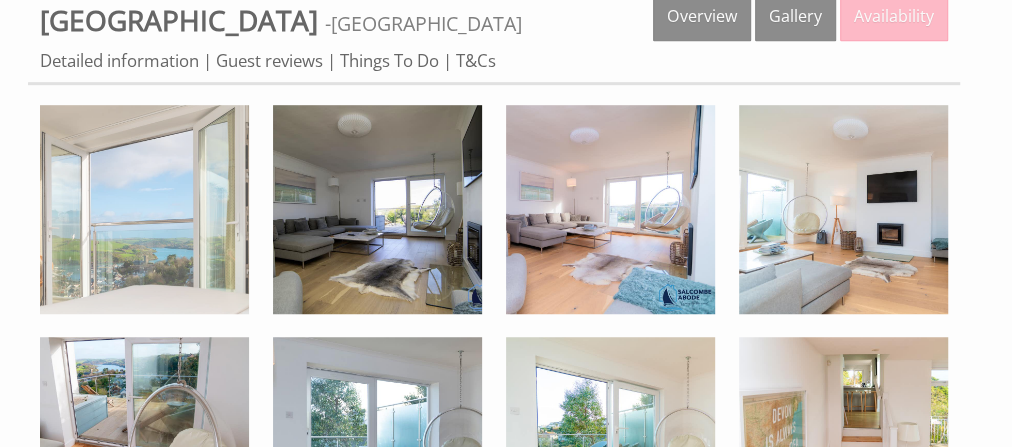 click at bounding box center [144, 209] 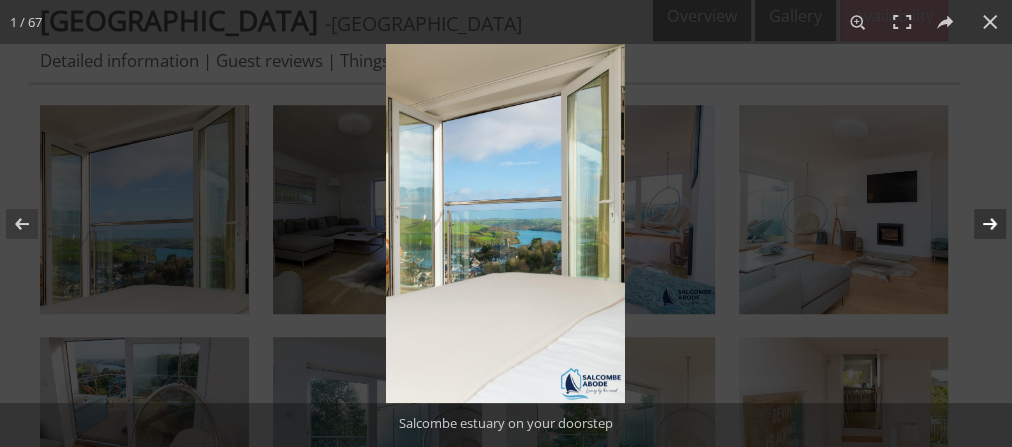 click at bounding box center [977, 224] 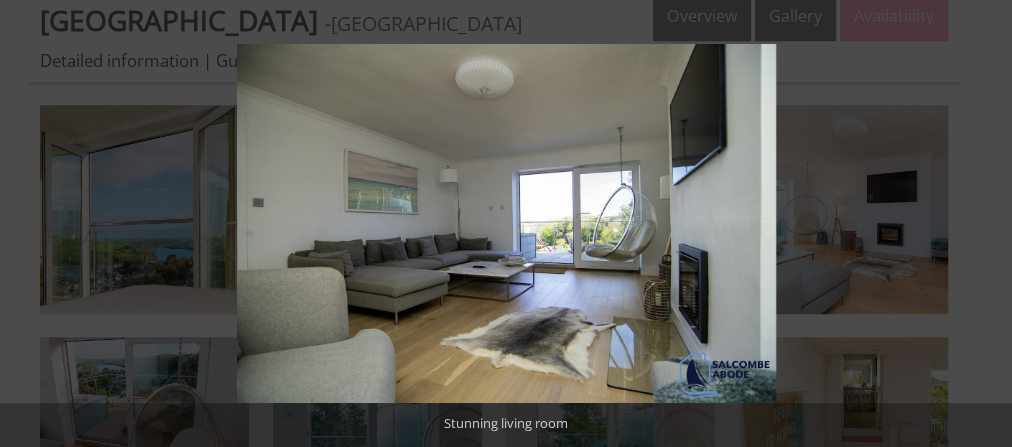 click at bounding box center [977, 224] 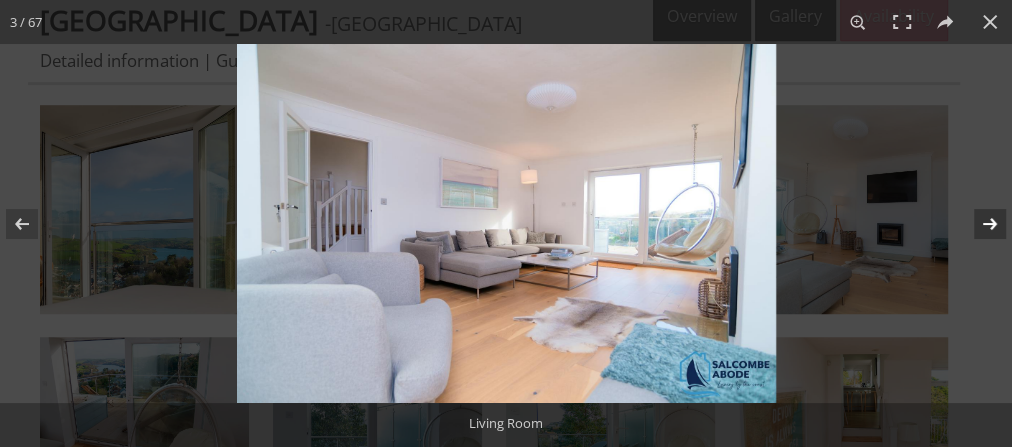 click at bounding box center (977, 224) 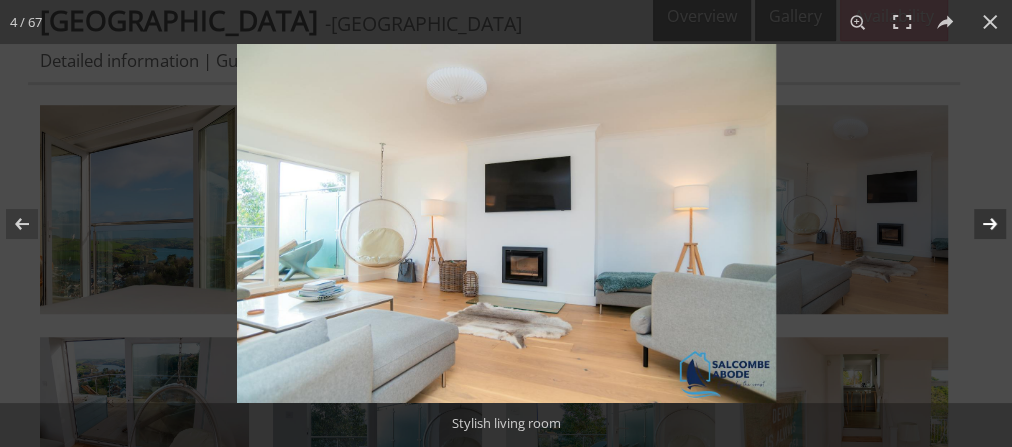 click at bounding box center (977, 224) 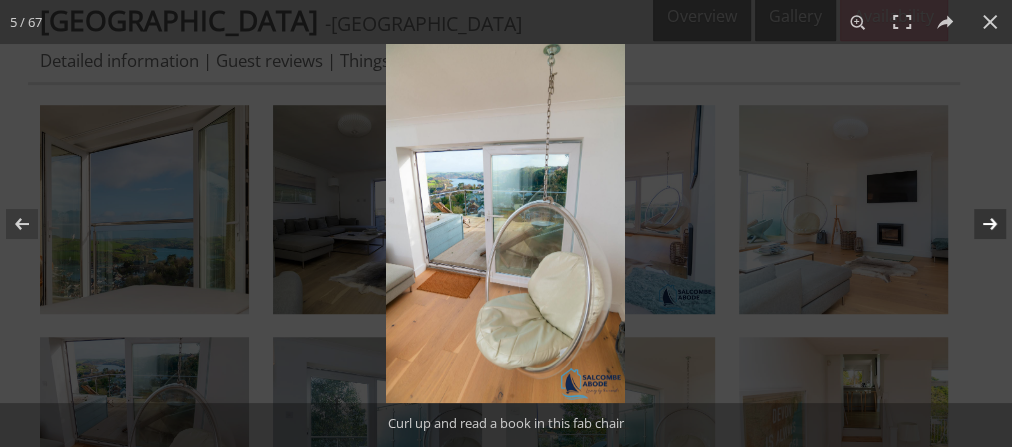 click at bounding box center (977, 224) 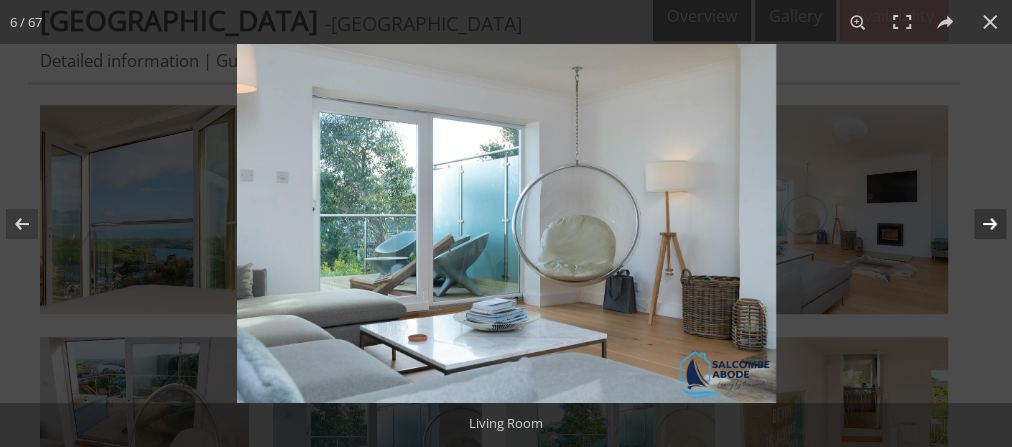click at bounding box center (977, 224) 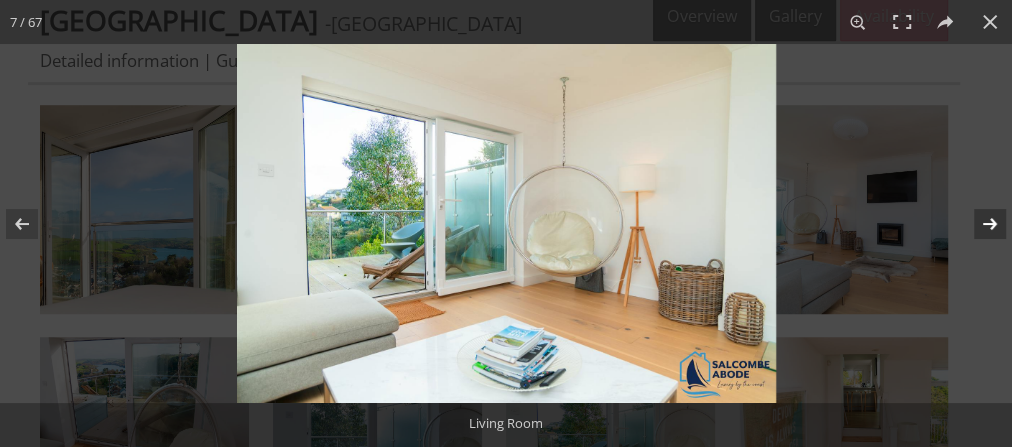click at bounding box center [977, 224] 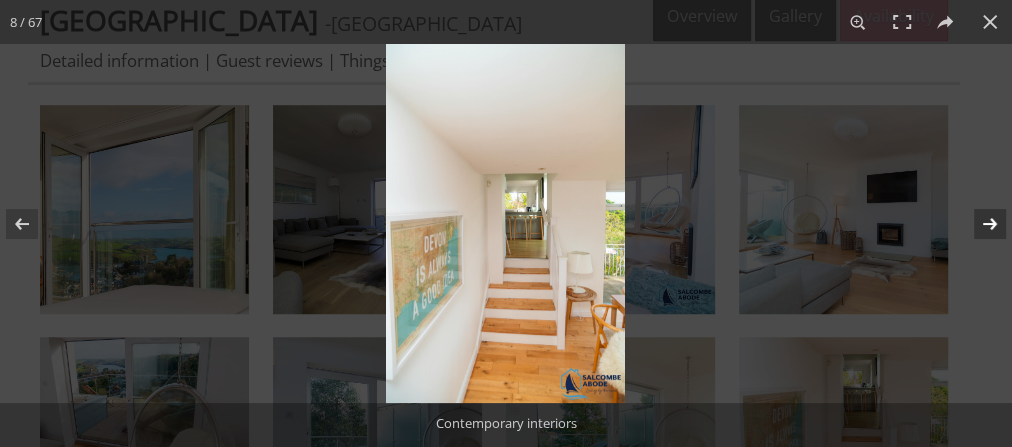 click at bounding box center (977, 224) 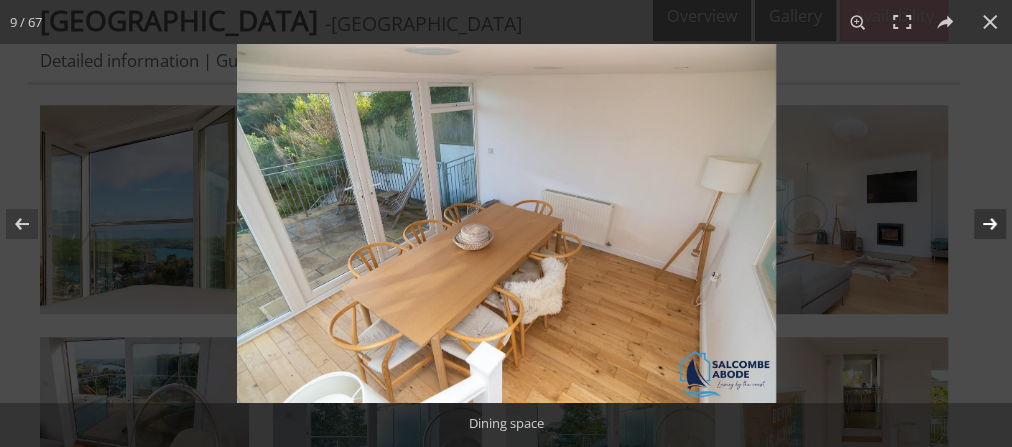 click at bounding box center (977, 224) 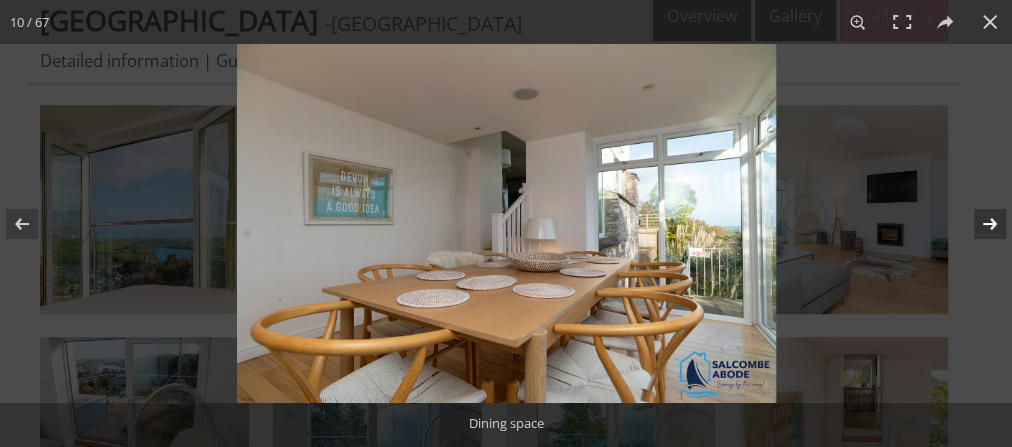 click at bounding box center (977, 224) 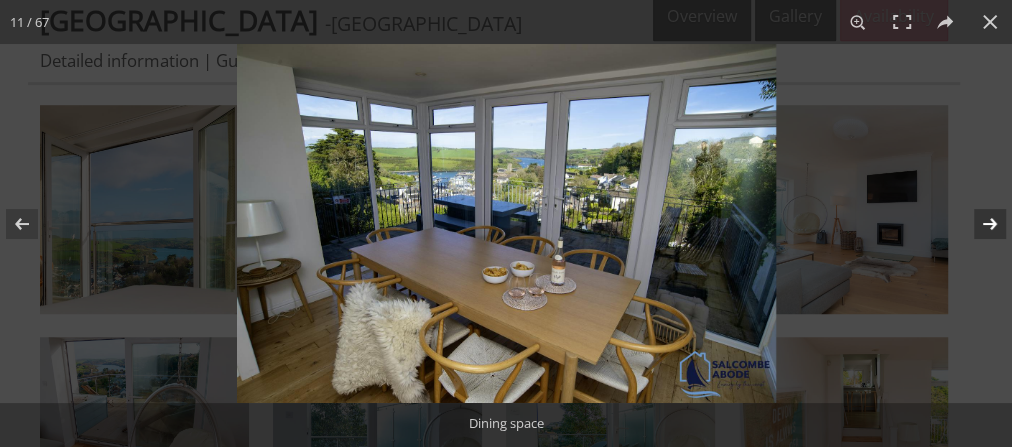 click at bounding box center [977, 224] 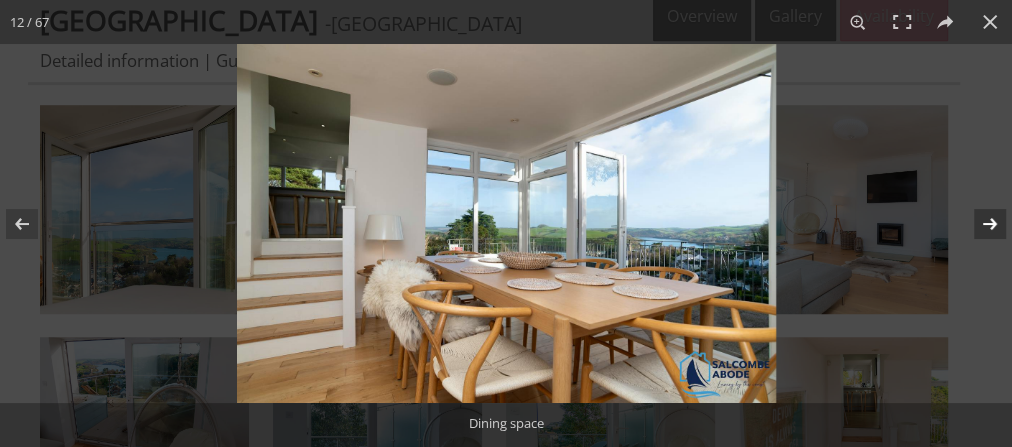 click at bounding box center [977, 224] 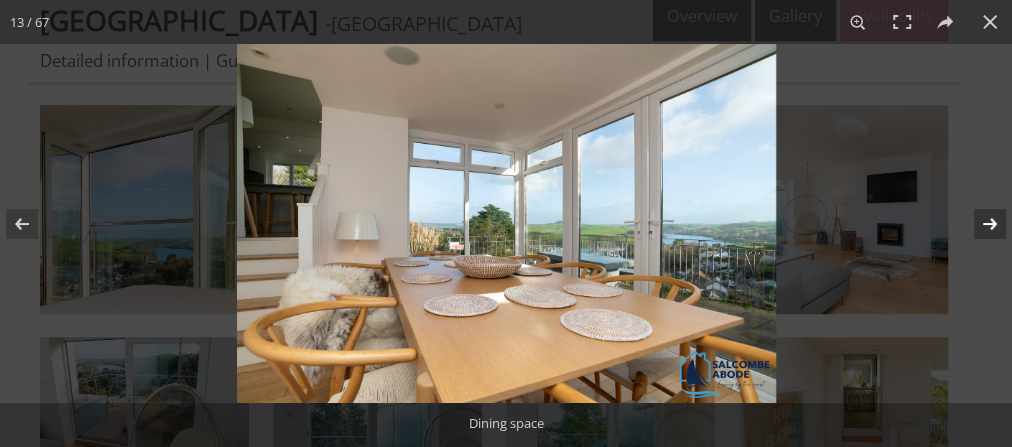click at bounding box center (977, 224) 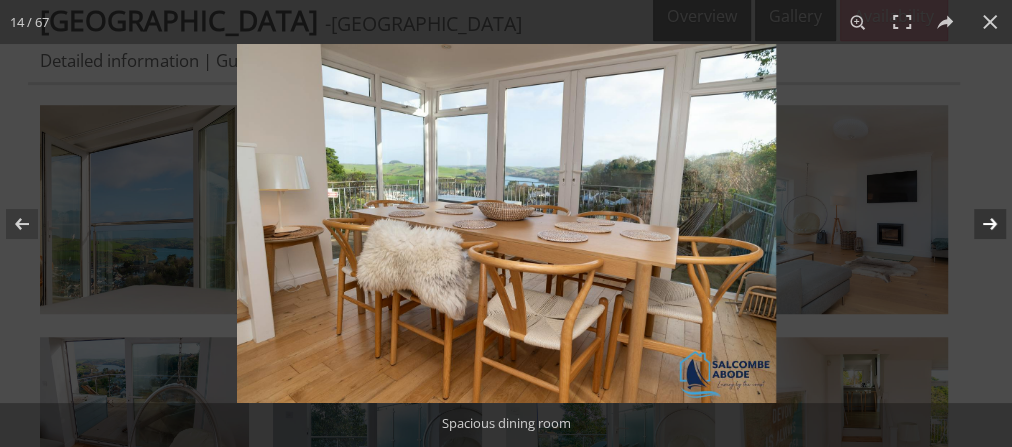 click at bounding box center (977, 224) 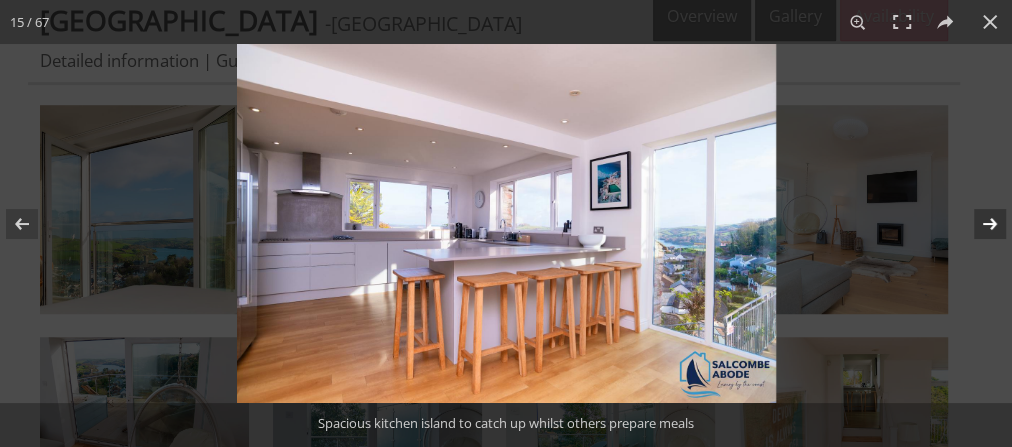 click at bounding box center [977, 224] 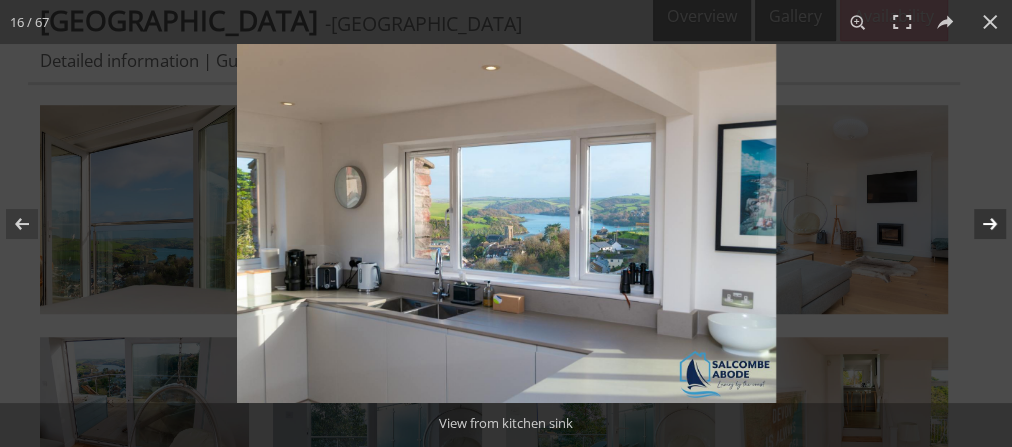 click at bounding box center [977, 224] 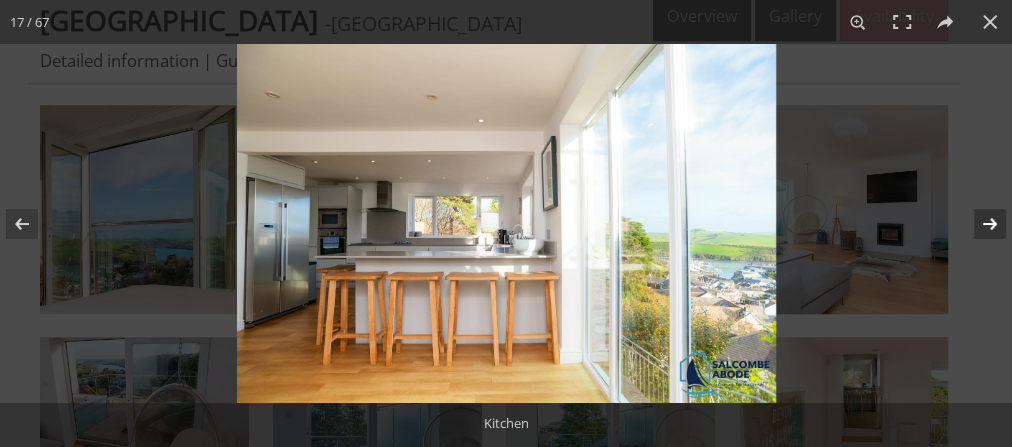 click at bounding box center (977, 224) 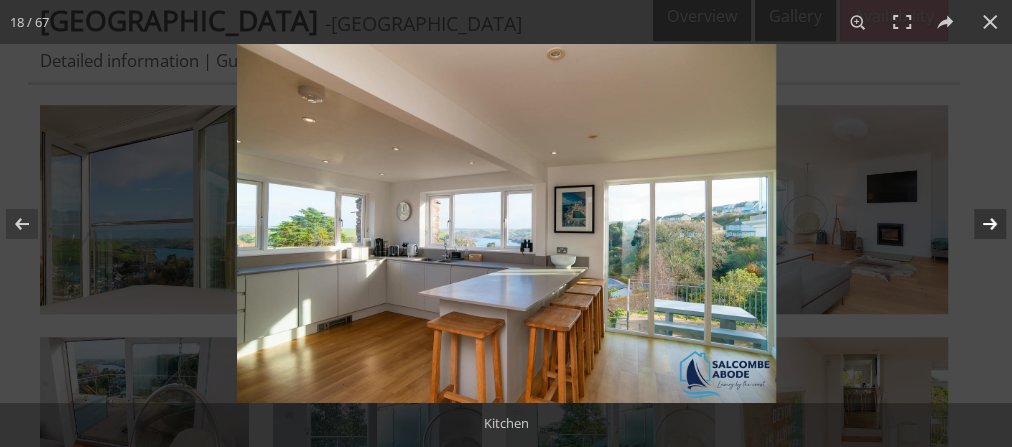 click at bounding box center [977, 224] 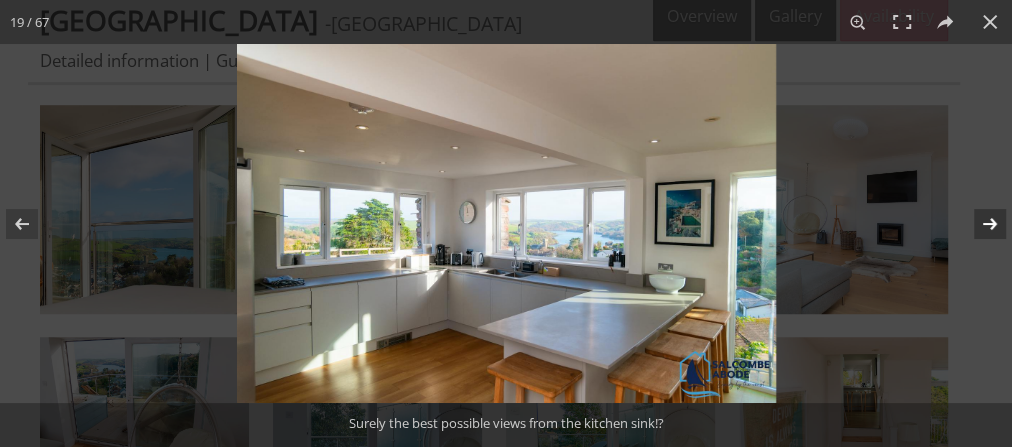 click at bounding box center (977, 224) 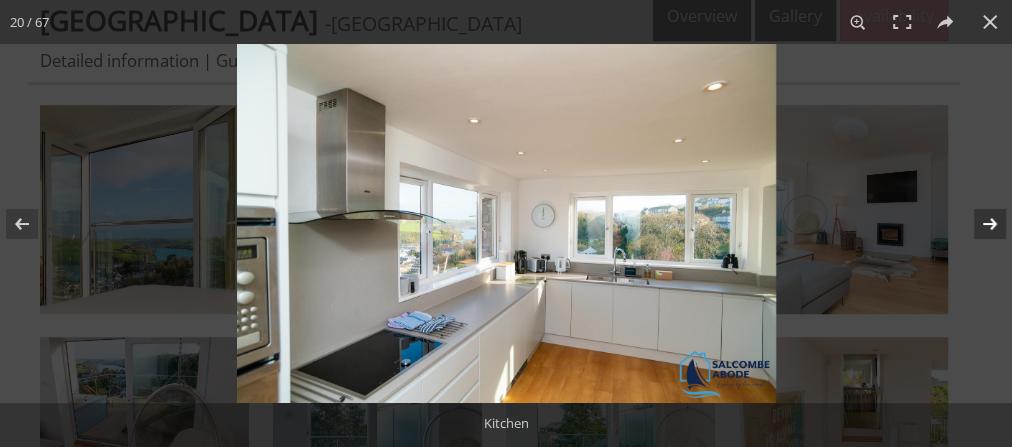 click at bounding box center (977, 224) 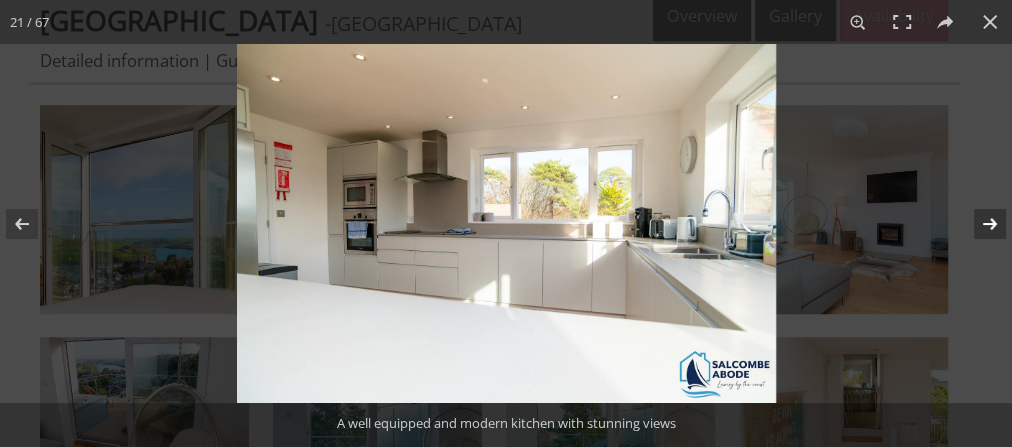 click at bounding box center [977, 224] 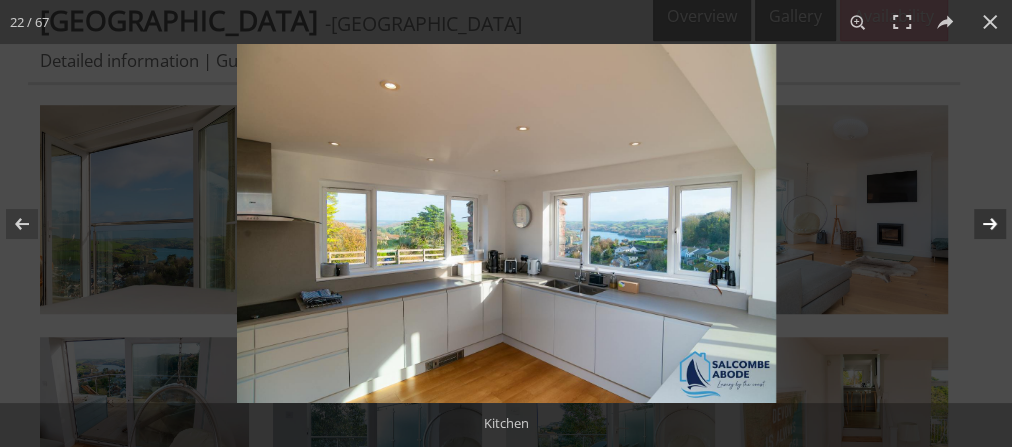click at bounding box center [977, 224] 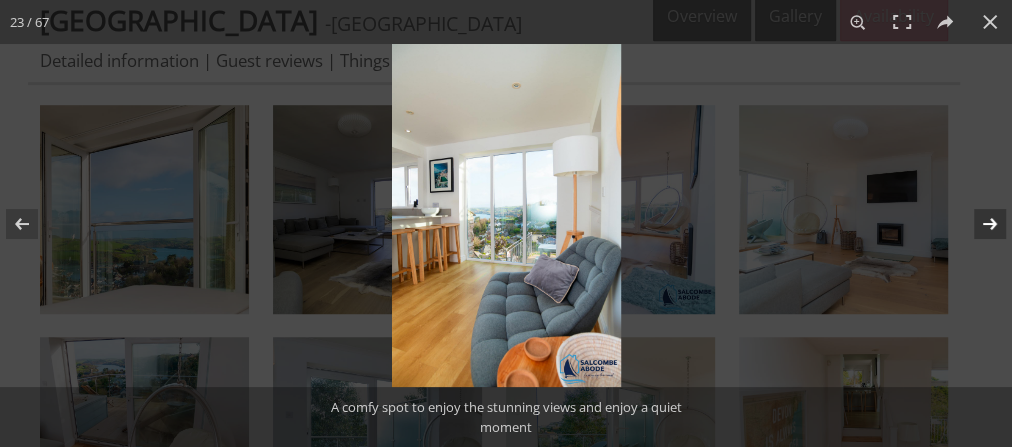 click at bounding box center [977, 224] 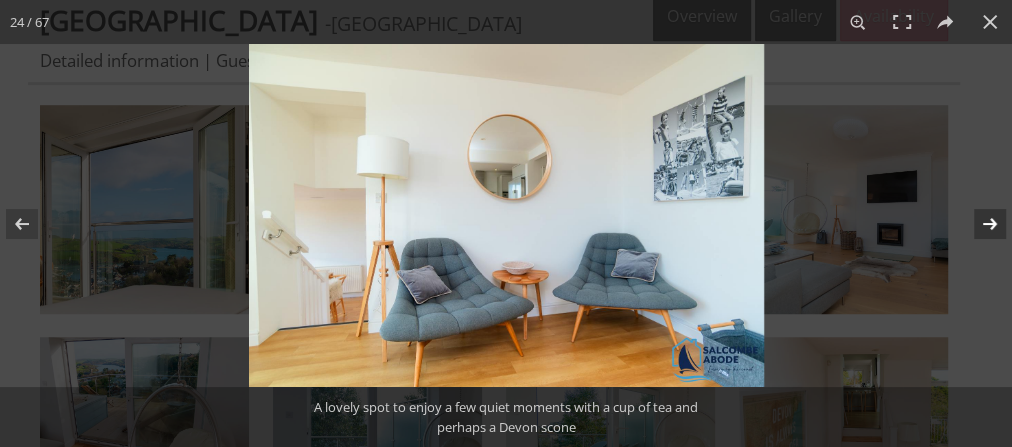 click at bounding box center [977, 224] 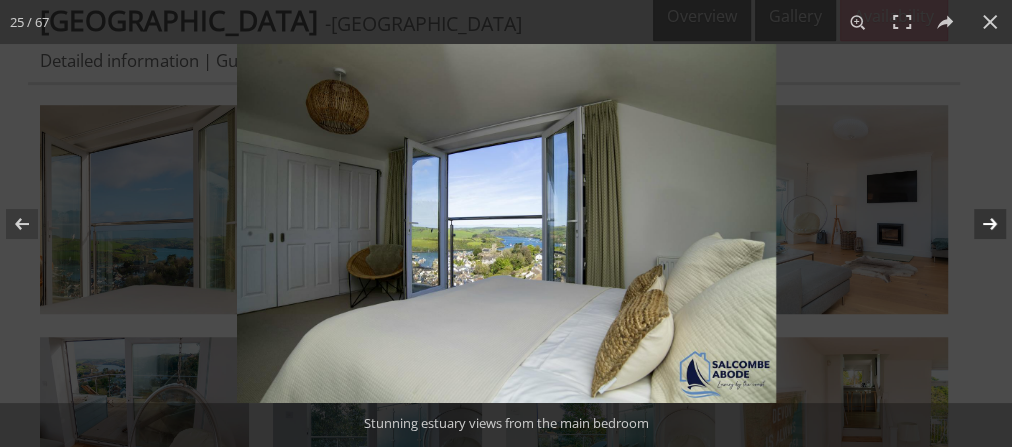 click at bounding box center (977, 224) 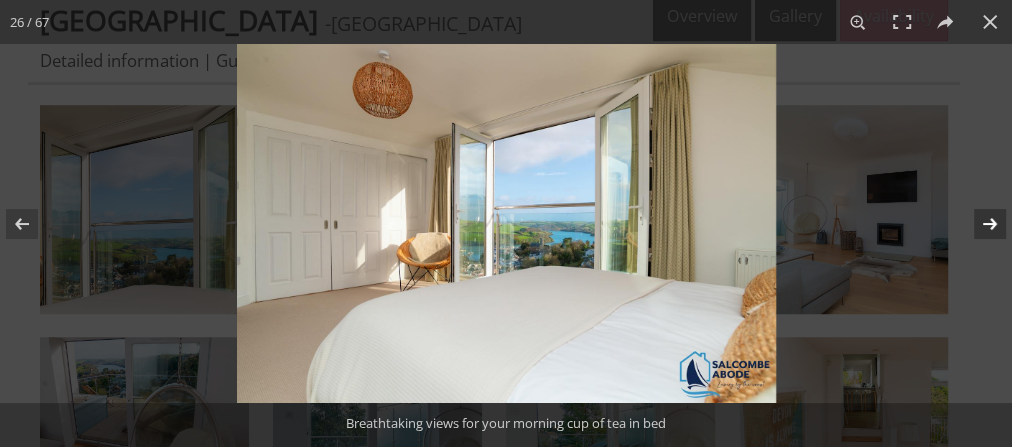 click at bounding box center (977, 224) 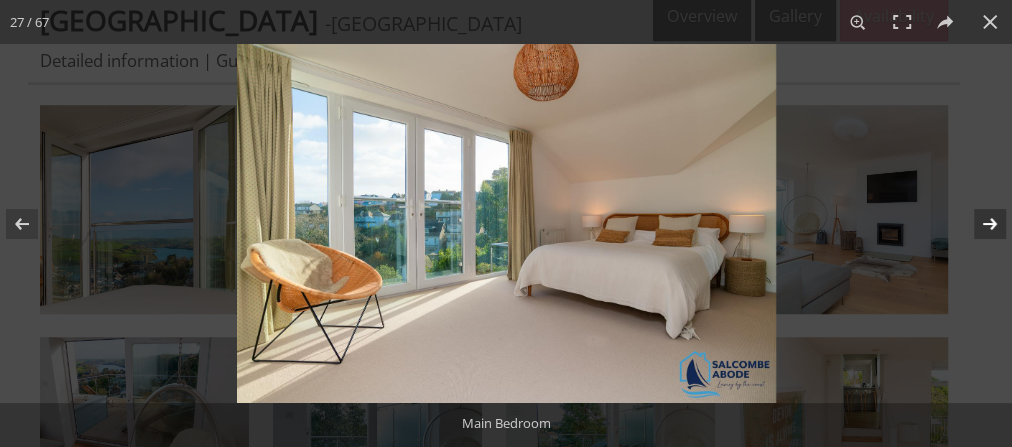 click at bounding box center (977, 224) 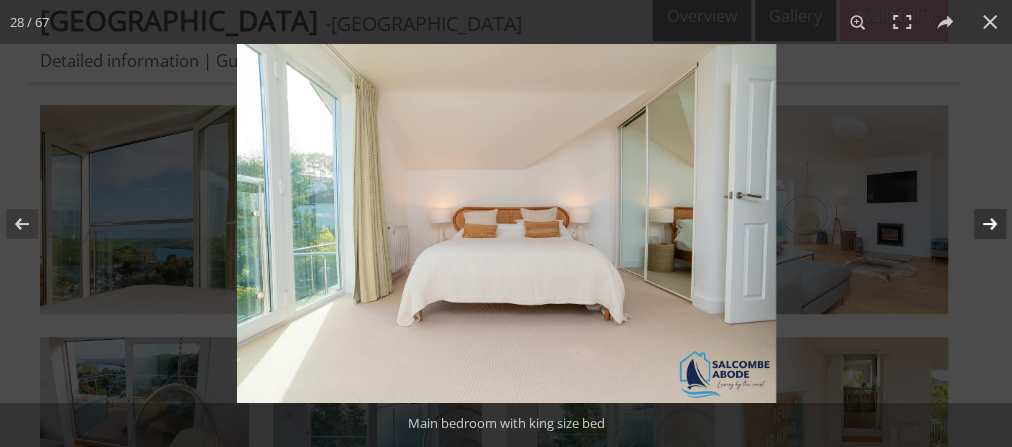 click at bounding box center [977, 224] 